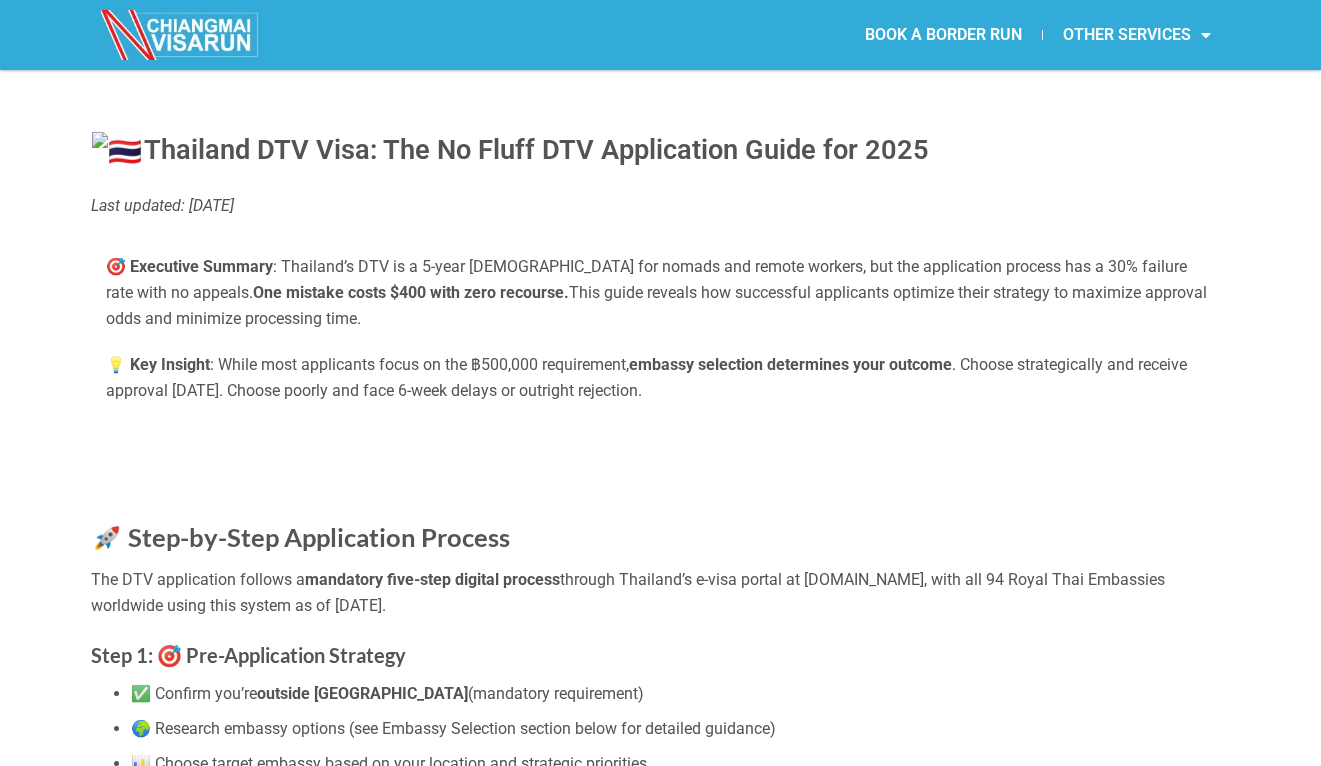 scroll, scrollTop: 0, scrollLeft: 0, axis: both 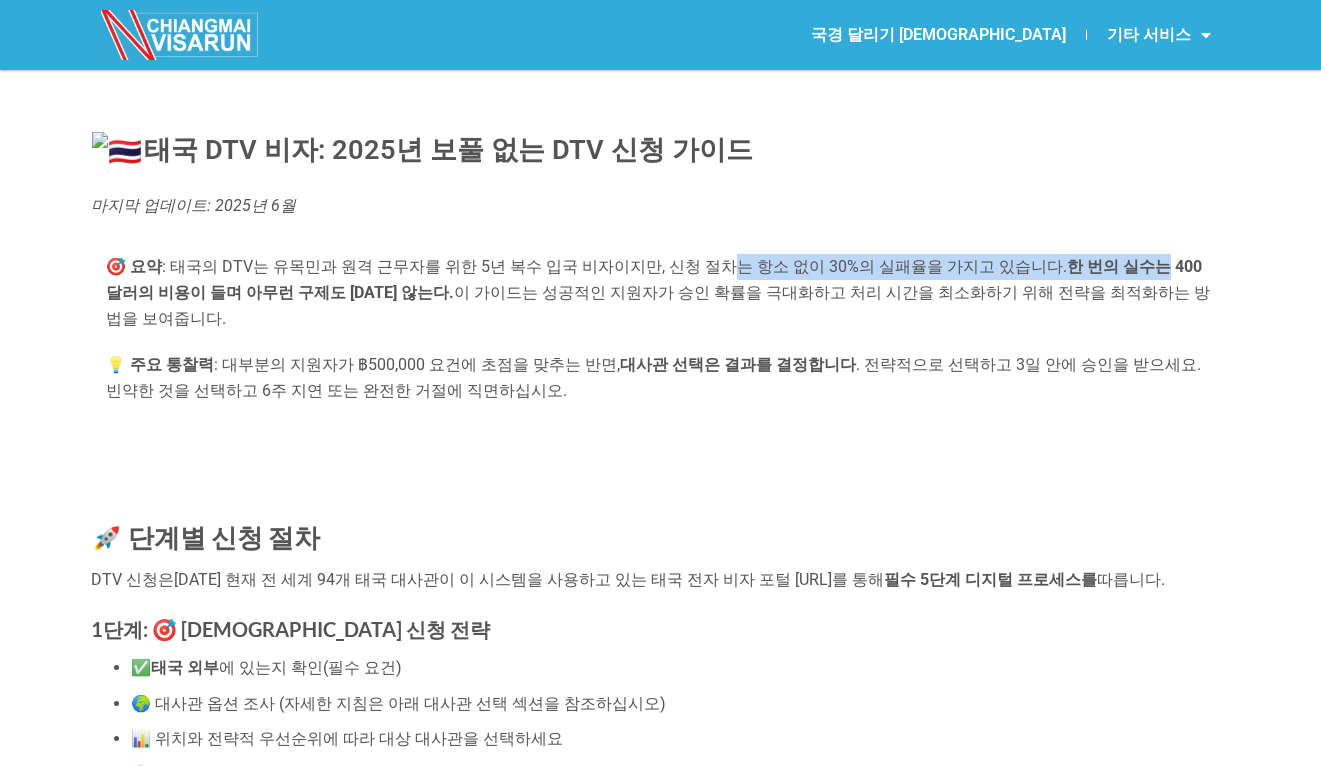 drag, startPoint x: 682, startPoint y: 263, endPoint x: 1047, endPoint y: 271, distance: 365.08765 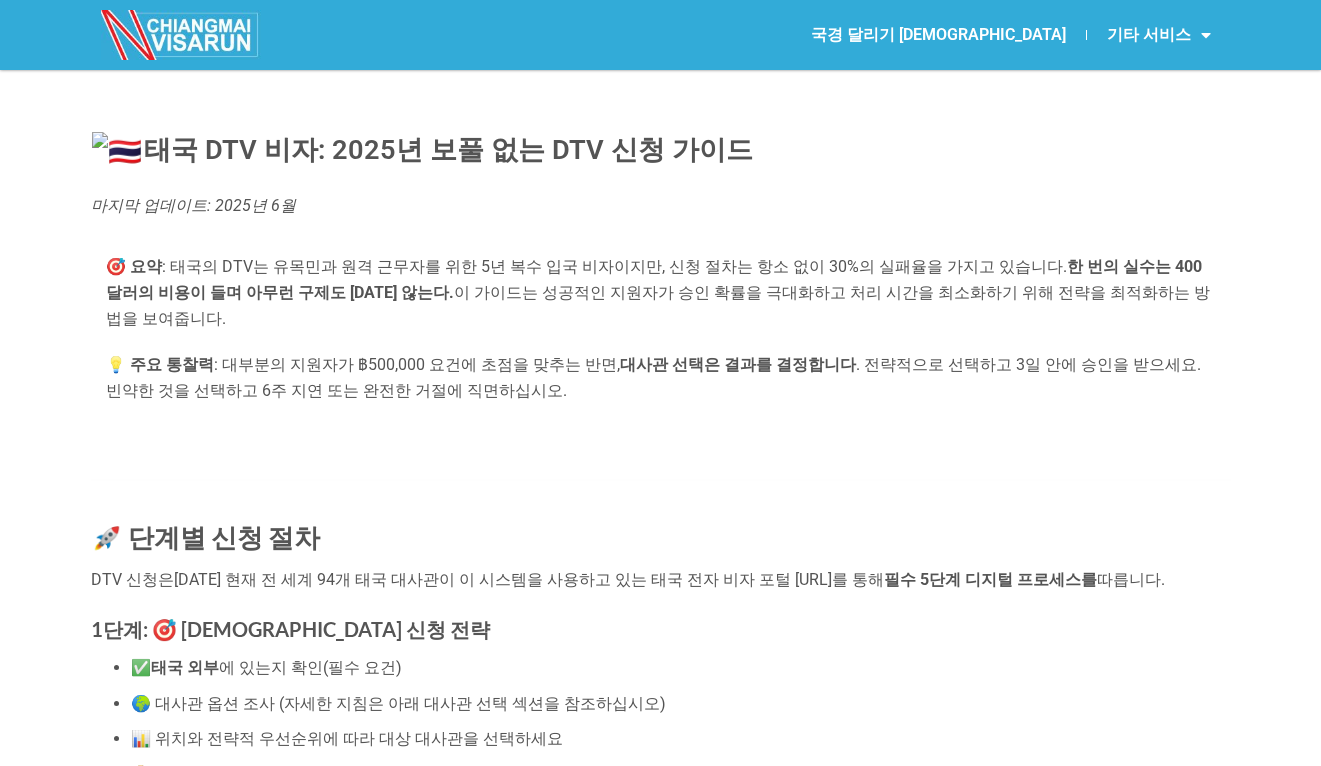 click on "🎯 요약 : 태국의 DTV는 유목민과 원격 근무자를 위한 5년 복수 입국 비자이지만, 신청 절차는 항소 없이 30%의 실패율을 가지고 있습니다.  한 번의 실수는 400달러의 비용이 들며 아무런 구제도 [DATE] 않는다.  이 가이드는 성공적인 지원자가 승인 확률을 극대화하고 처리 시간을 최소화하기 위해 전략을 최적화하는 방법을 보여줍니다." at bounding box center (661, 292) 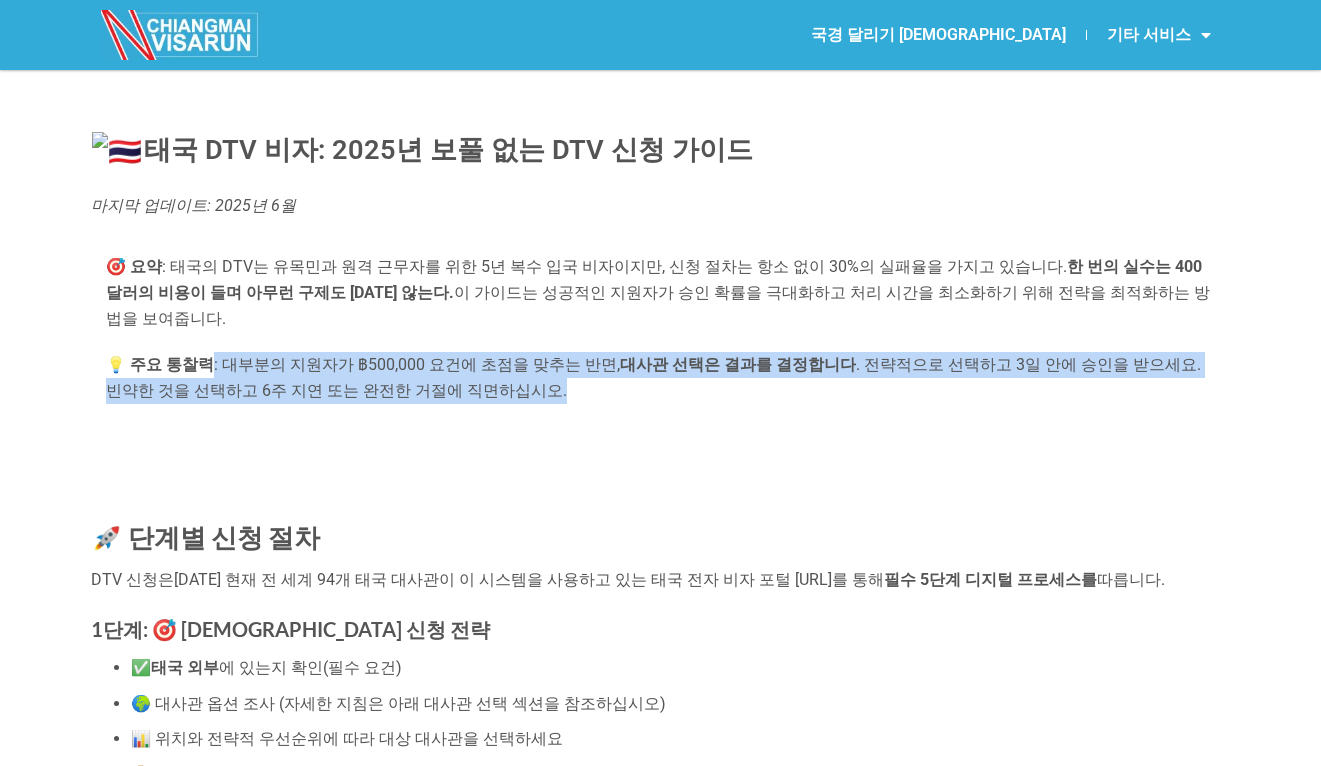 drag, startPoint x: 204, startPoint y: 326, endPoint x: 762, endPoint y: 344, distance: 558.2902 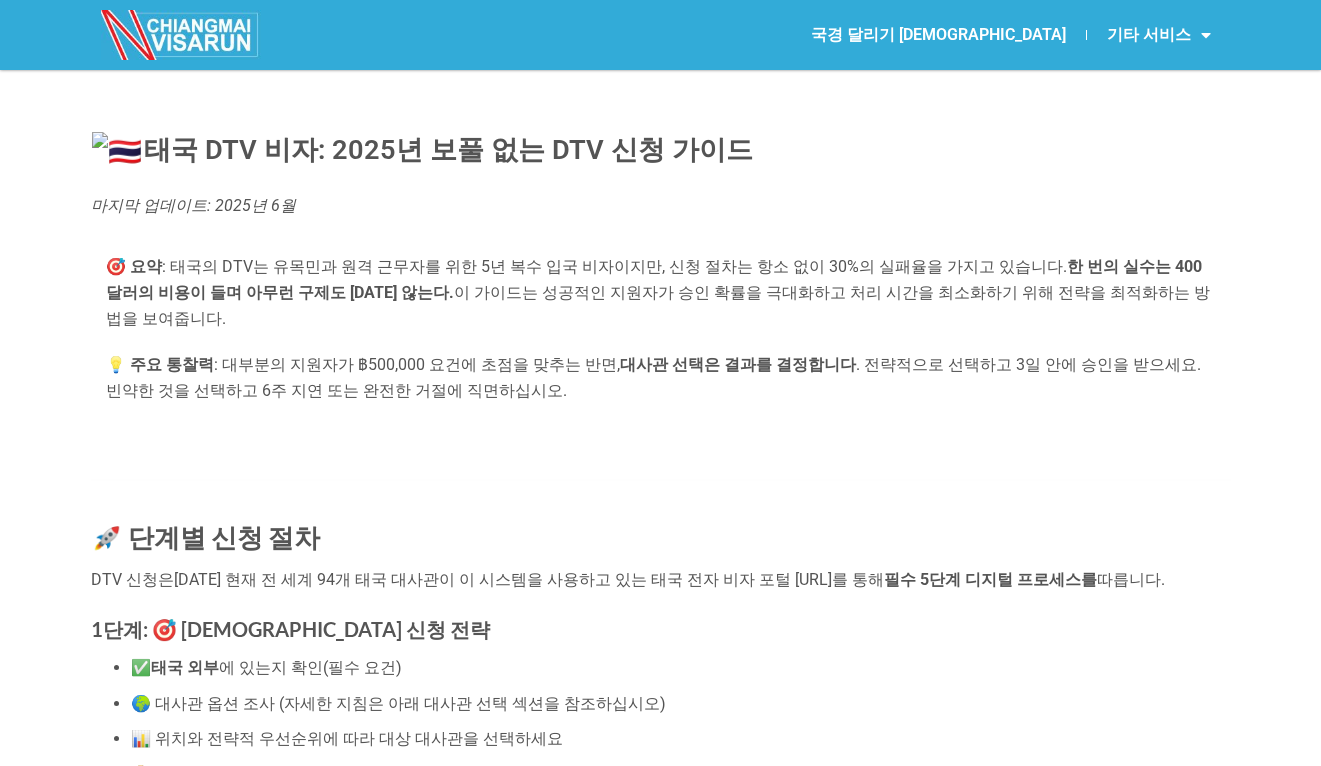 click on "🎯 요약 : 태국의 DTV는 유목민과 원격 근무자를 위한 5년 복수 입국 비자이지만, 신청 절차는 항소 없이 30%의 실패율을 가지고 있습니다.  한 번의 실수는 400달러의 비용이 들며 아무런 구제도 [DATE] 않는다.  이 가이드는 성공적인 지원자가 승인 확률을 극대화하고 처리 시간을 최소화하기 위해 전략을 최적화하는 방법을 보여줍니다. 💡 주요 통찰력 : 대부분의 지원자가 ฿500,000 요건에 초점을 맞추는 반면,  대사관 선택은 결과를 결정합니다 . 전략적으로 선택하고 3일 안에 승인을 받으세요. 빈약한 것을 선택하고 6주 지연 또는 완전한 거절에 직면하십시오." at bounding box center [661, 339] 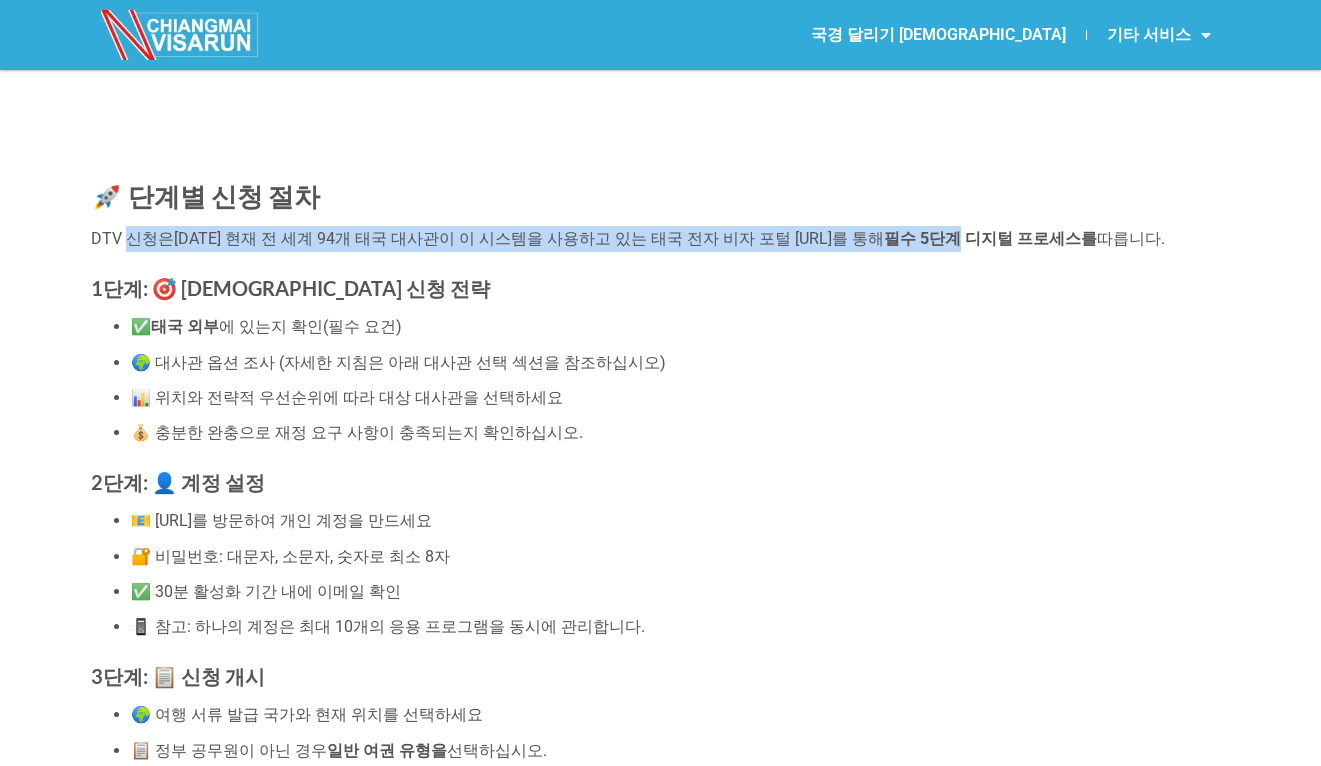 drag, startPoint x: 132, startPoint y: 207, endPoint x: 998, endPoint y: 209, distance: 866.0023 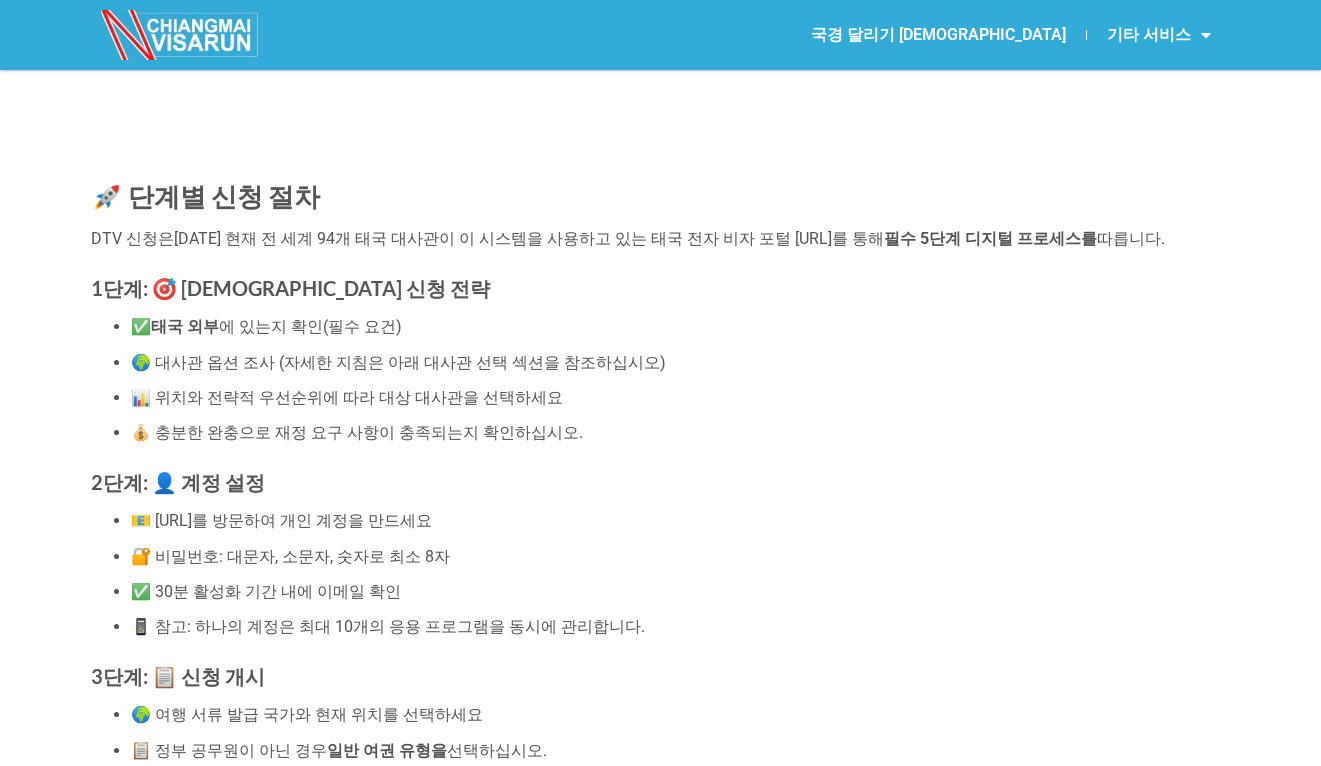 click on "태국 외부" at bounding box center (185, 326) 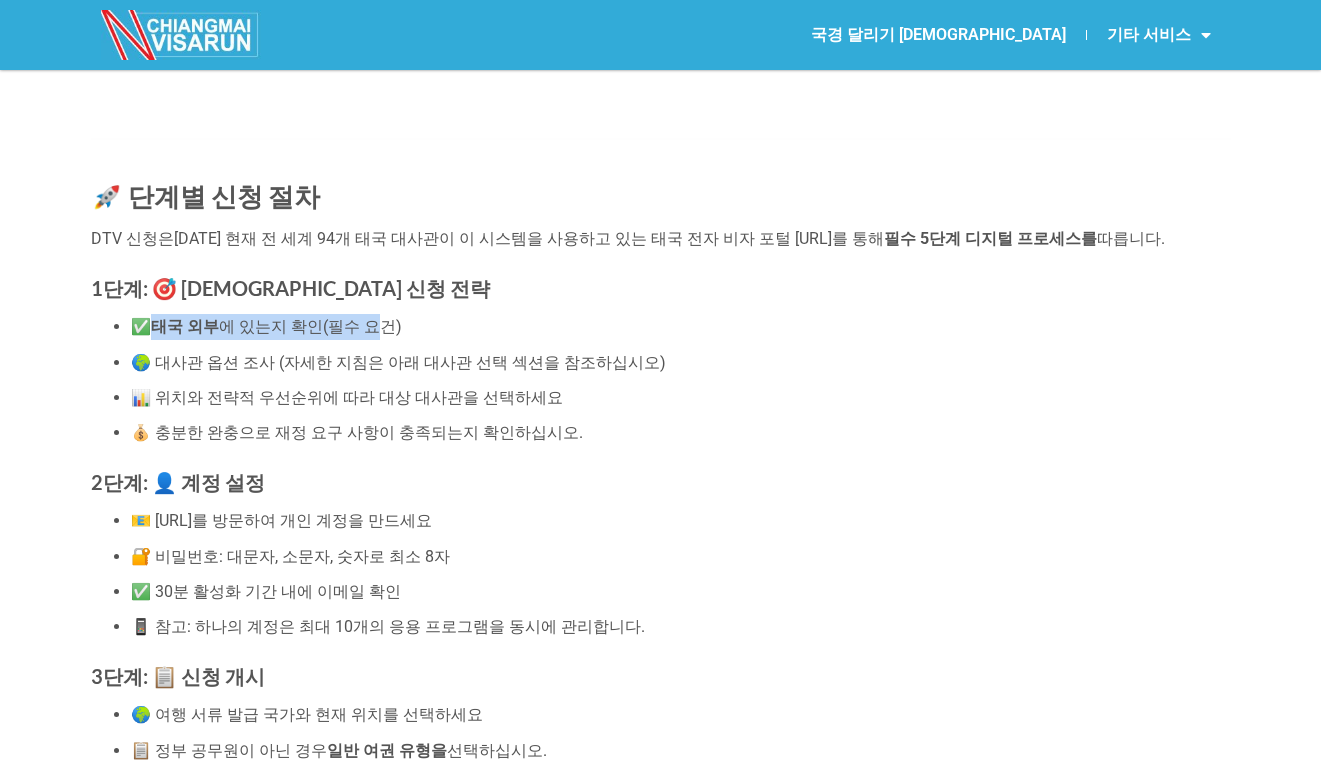 drag, startPoint x: 149, startPoint y: 295, endPoint x: 351, endPoint y: 294, distance: 202.00247 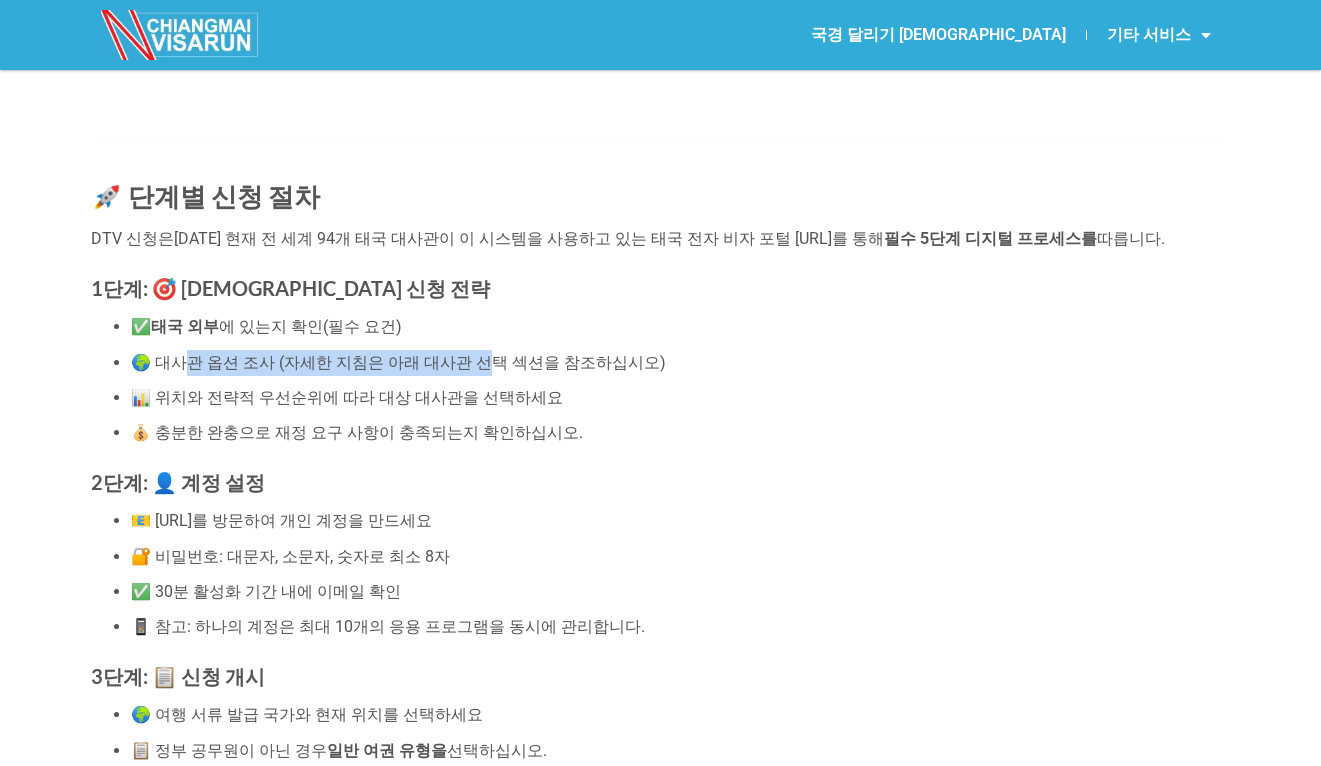 drag, startPoint x: 177, startPoint y: 327, endPoint x: 449, endPoint y: 332, distance: 272.04596 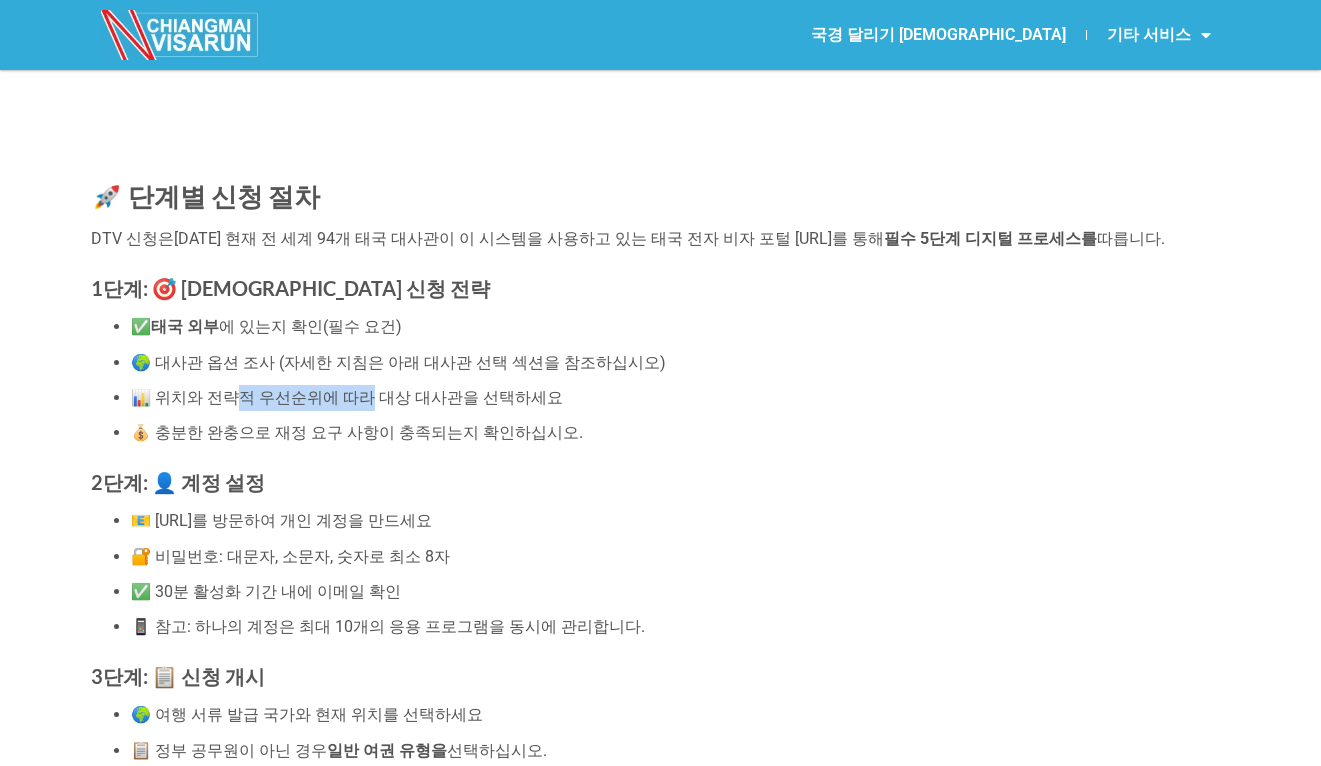 drag, startPoint x: 223, startPoint y: 367, endPoint x: 328, endPoint y: 374, distance: 105.23308 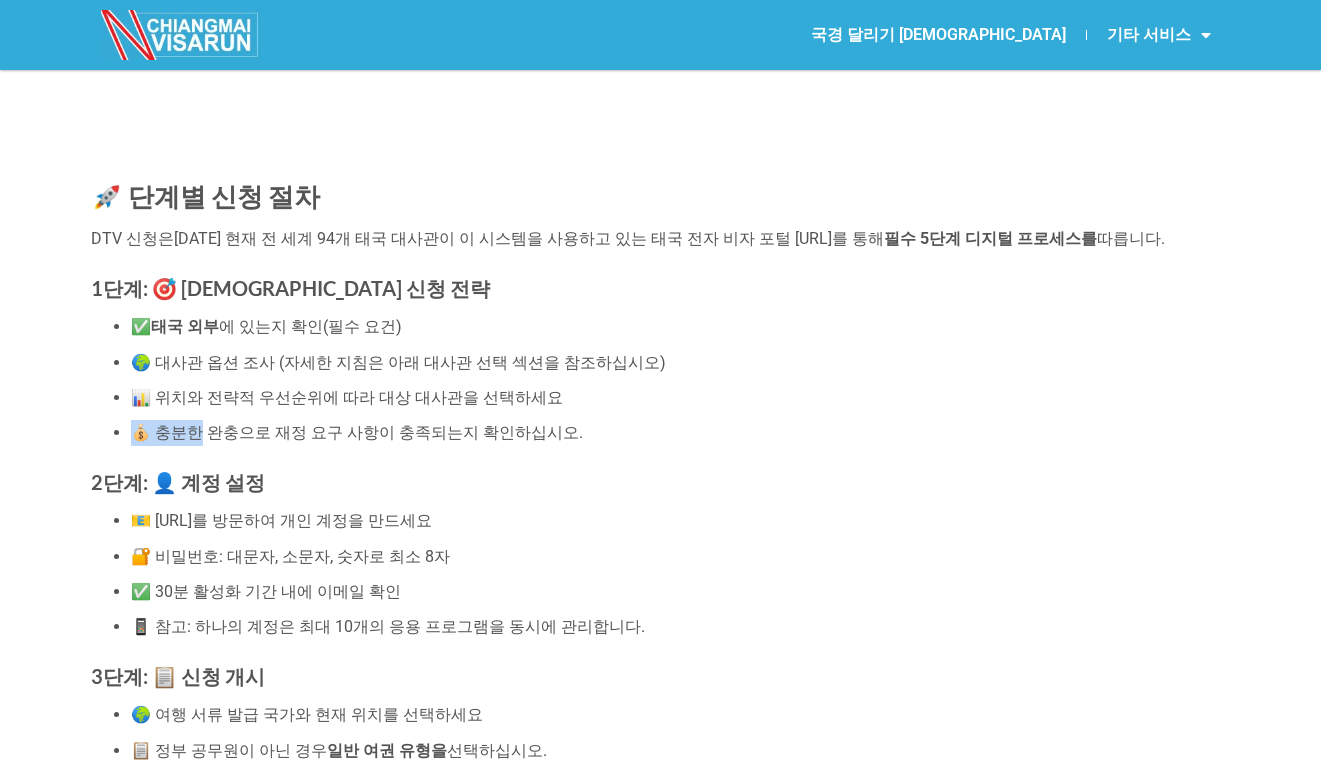 drag, startPoint x: 193, startPoint y: 390, endPoint x: 360, endPoint y: 384, distance: 167.10774 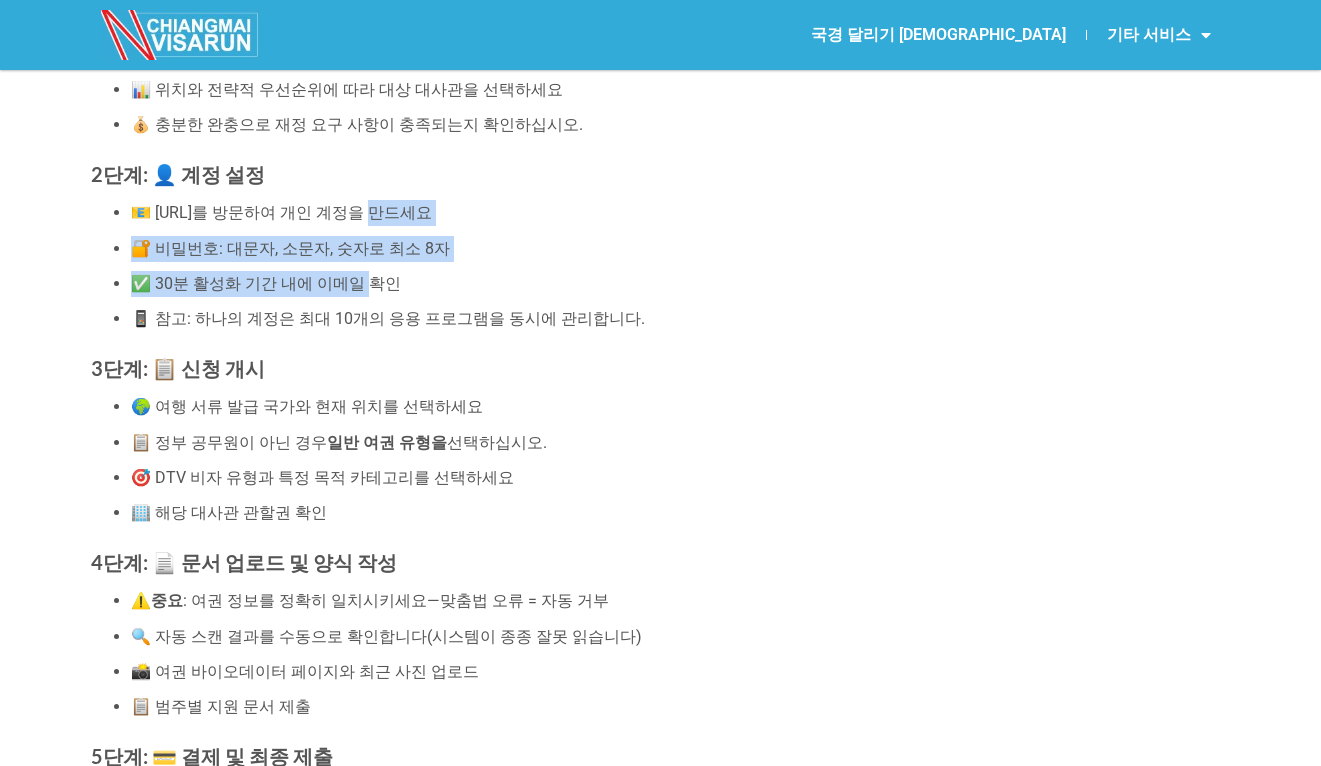 drag, startPoint x: 302, startPoint y: 174, endPoint x: 370, endPoint y: 278, distance: 124.2578 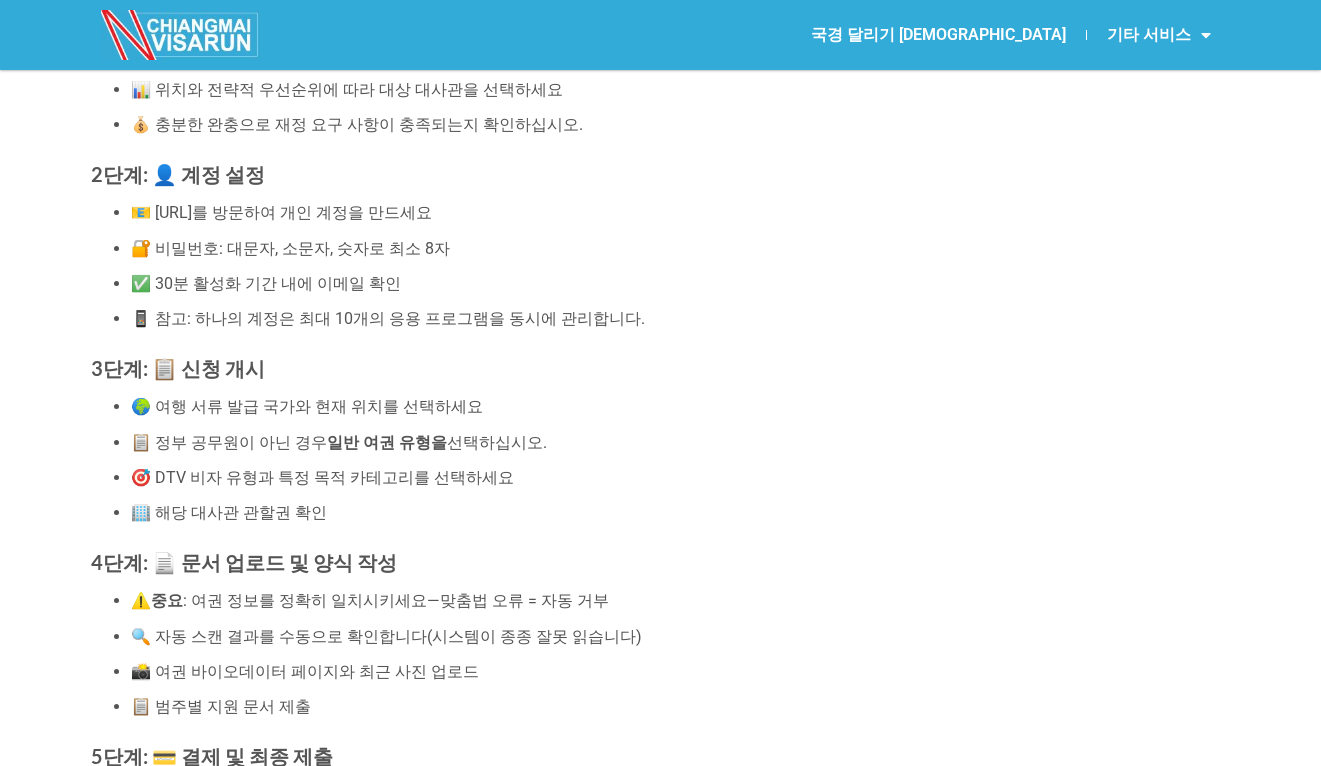 drag, startPoint x: 242, startPoint y: 300, endPoint x: 393, endPoint y: 312, distance: 151.47607 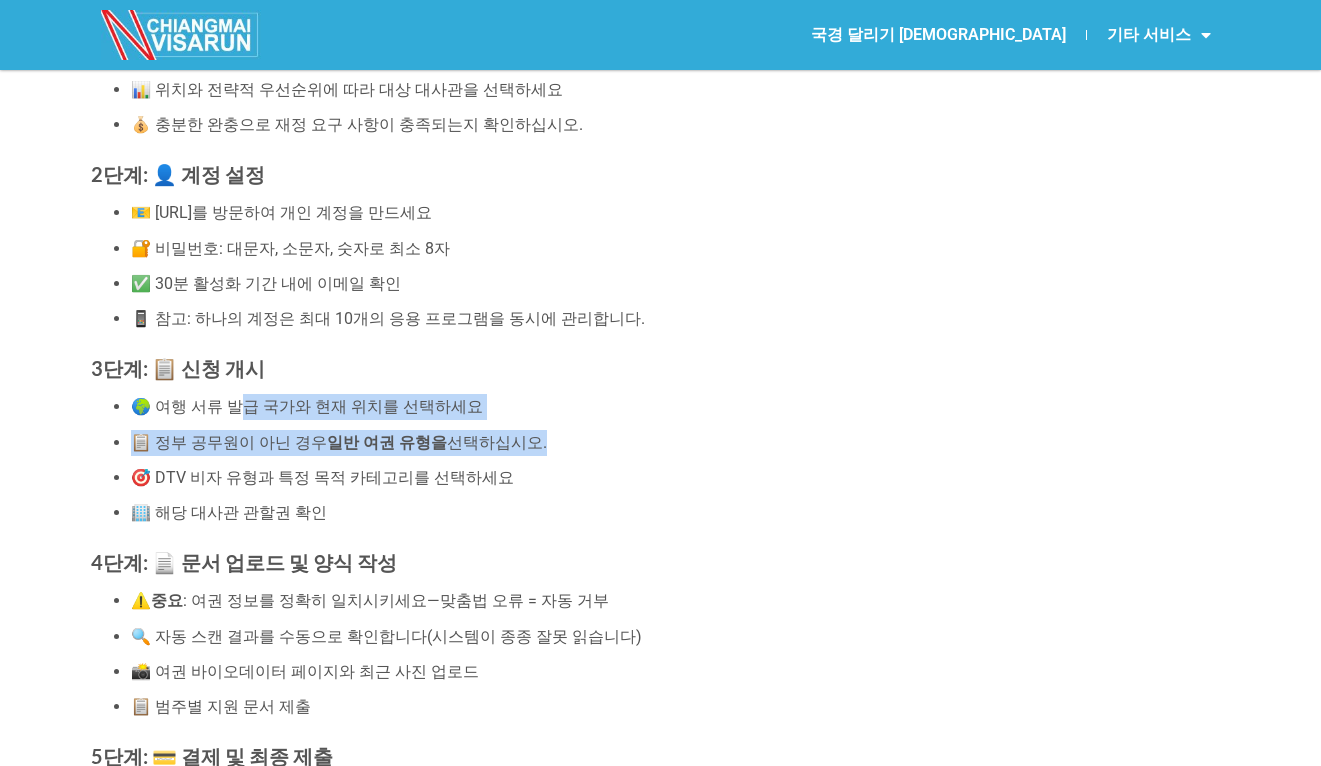 drag, startPoint x: 231, startPoint y: 380, endPoint x: 333, endPoint y: 420, distance: 109.56277 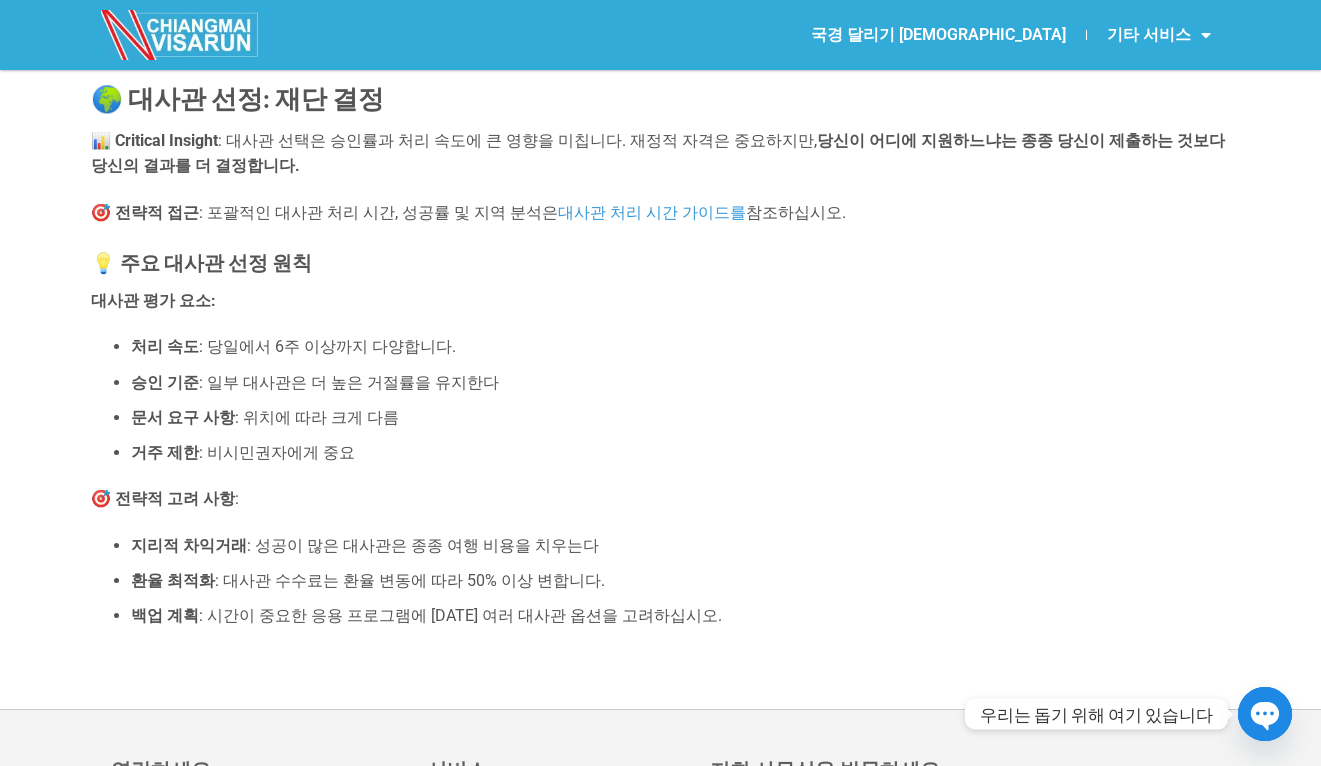 scroll, scrollTop: 10001, scrollLeft: 0, axis: vertical 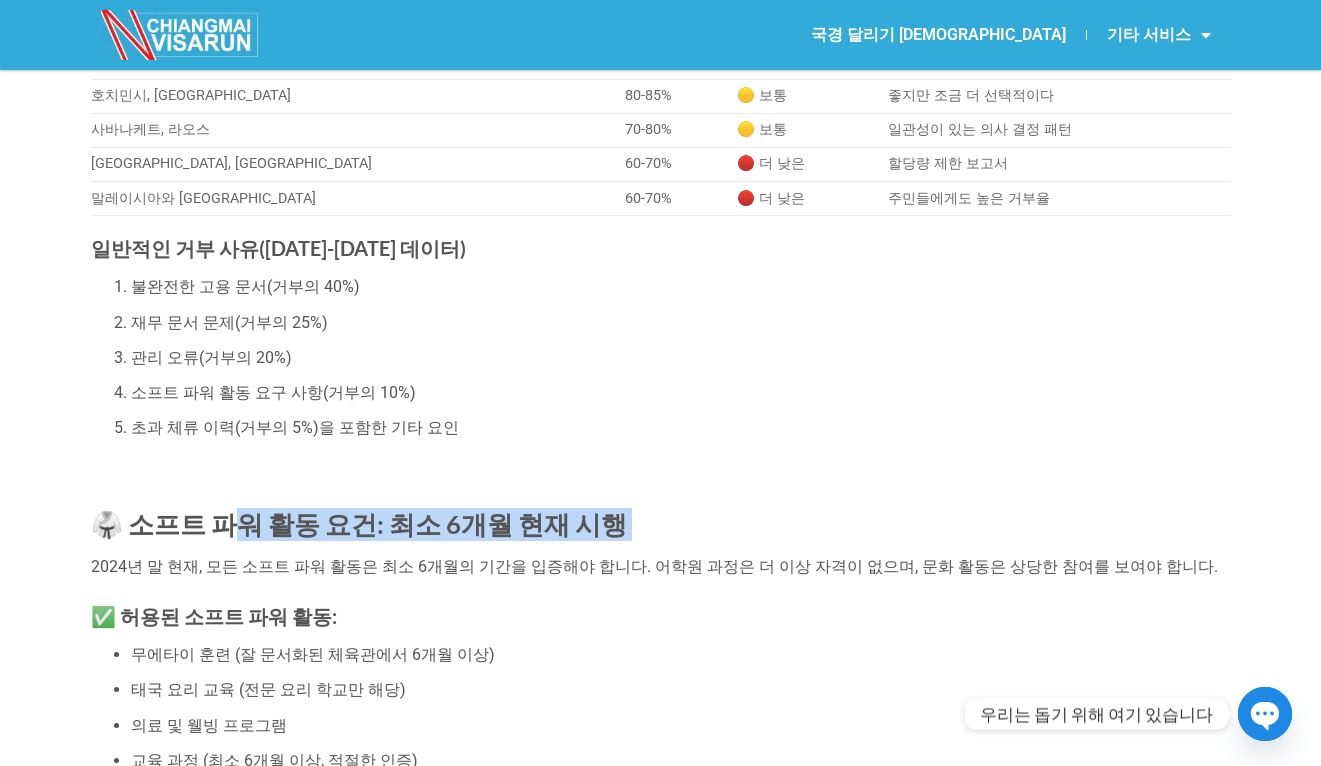 drag, startPoint x: 261, startPoint y: 473, endPoint x: 445, endPoint y: 493, distance: 185.08377 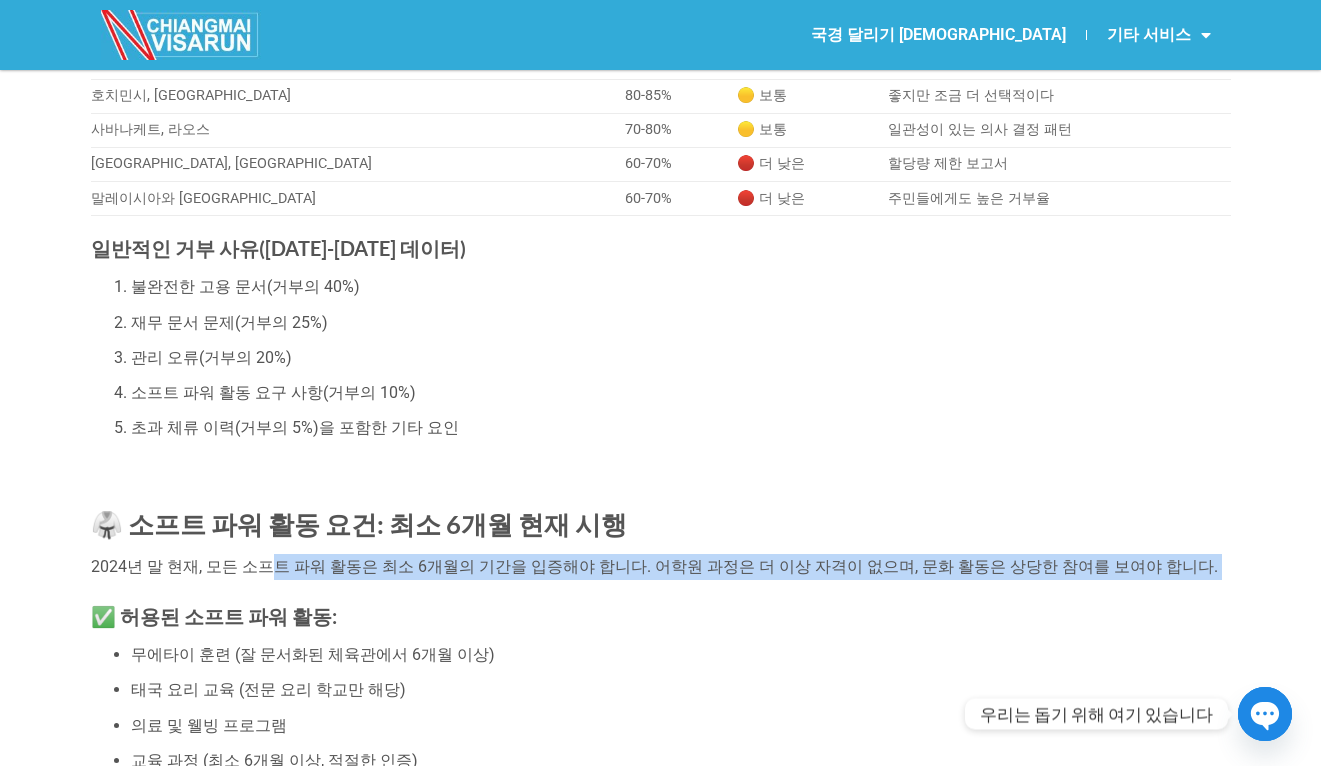 drag, startPoint x: 289, startPoint y: 506, endPoint x: 730, endPoint y: 534, distance: 441.888 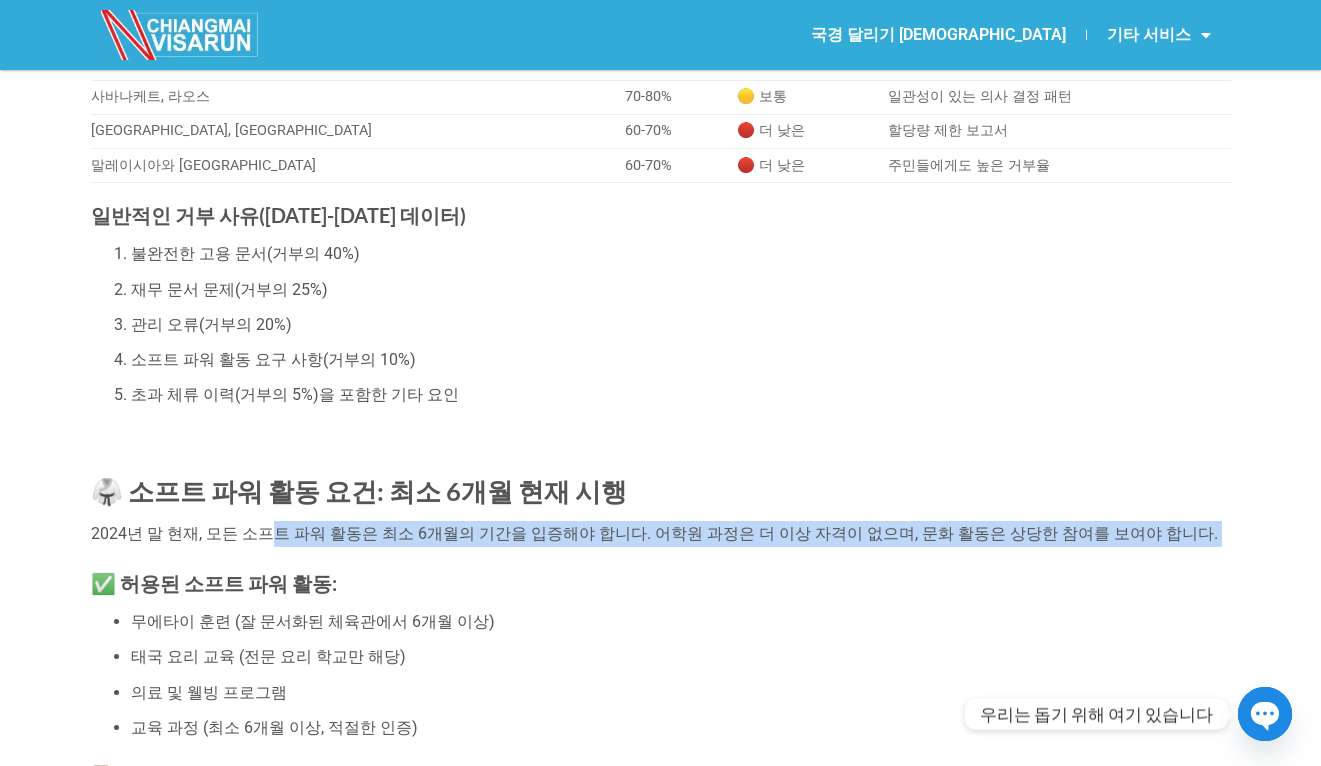 scroll, scrollTop: 2073, scrollLeft: 0, axis: vertical 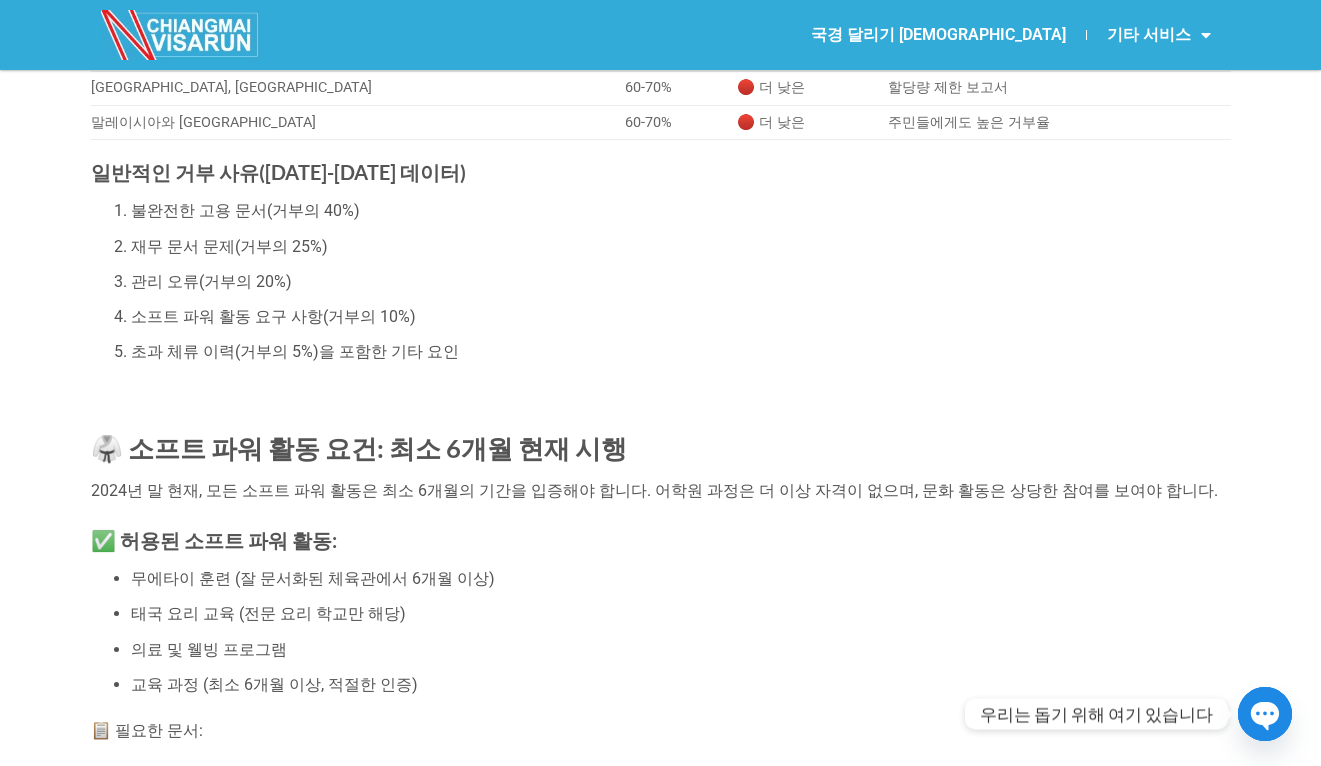 click on "✅ 허용된 소프트 파워 활동:" at bounding box center (661, 540) 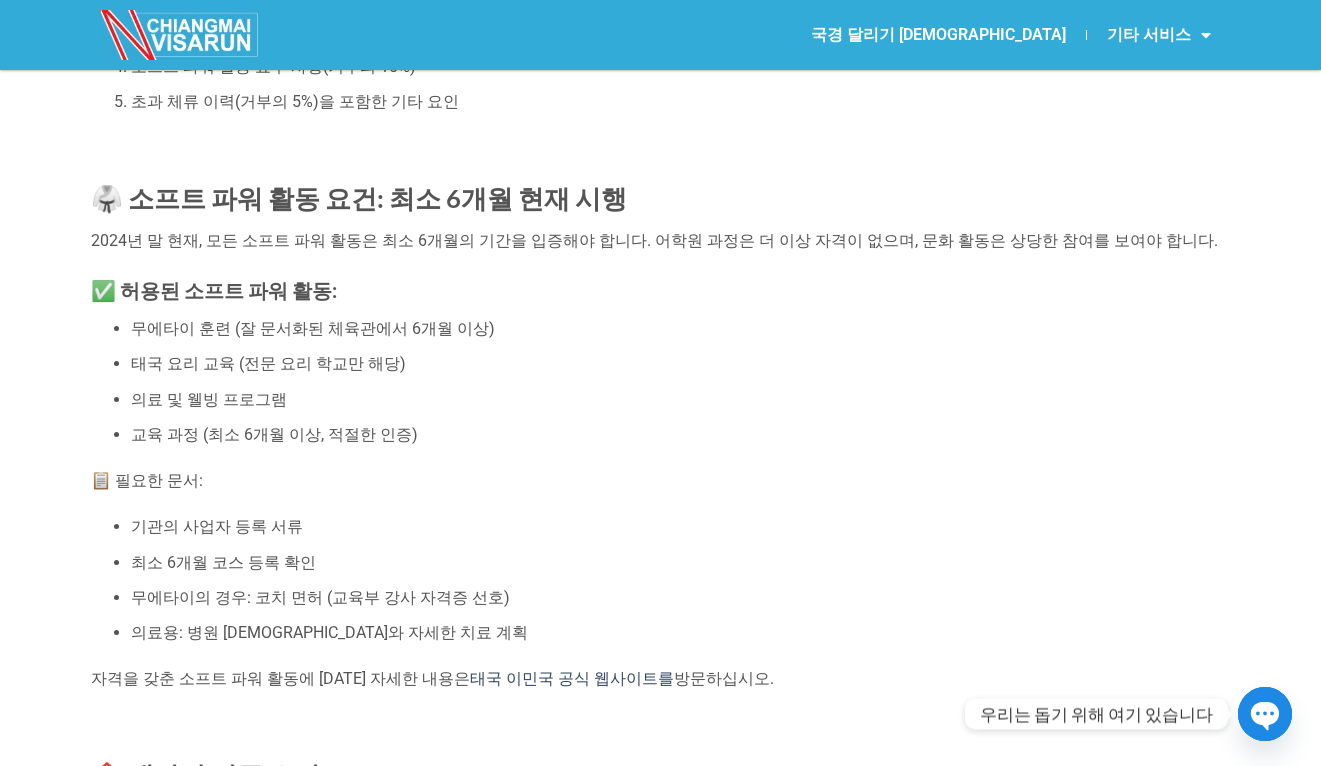 scroll, scrollTop: 2336, scrollLeft: 0, axis: vertical 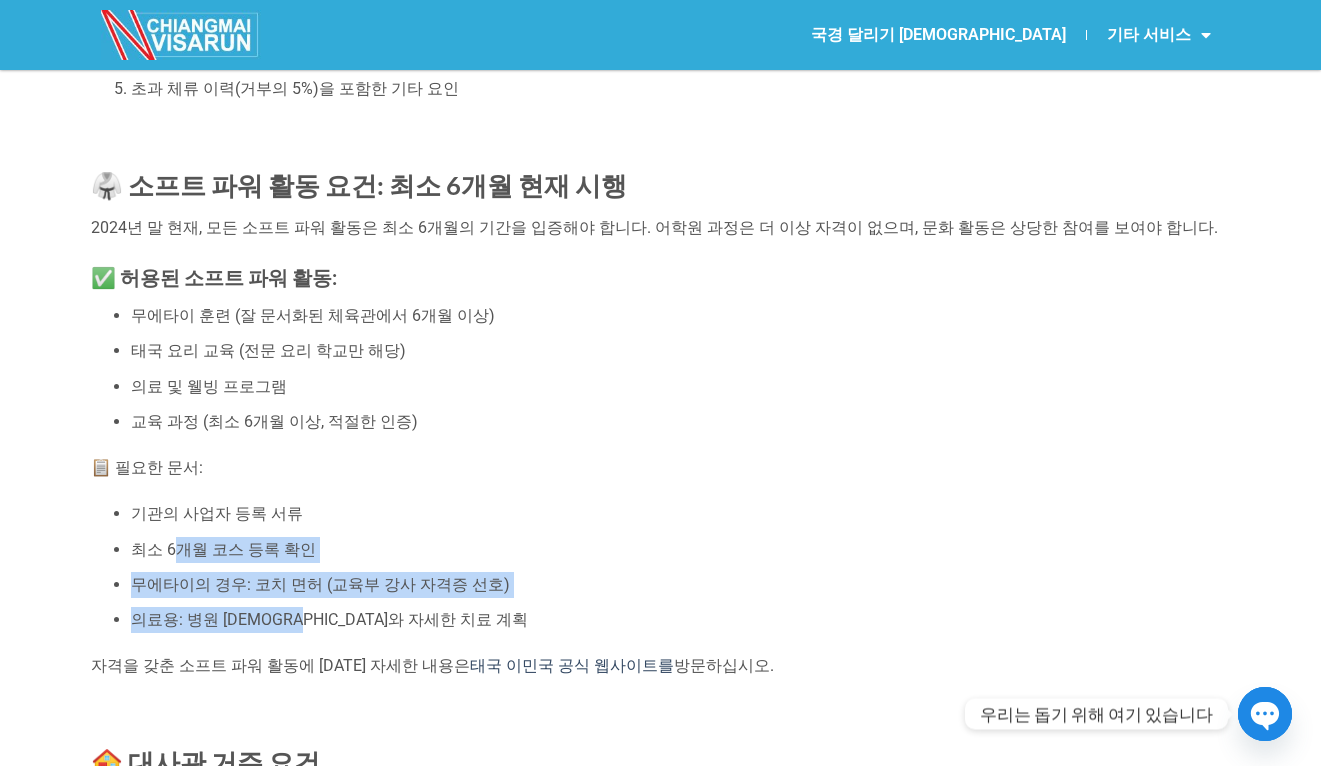 drag, startPoint x: 177, startPoint y: 500, endPoint x: 307, endPoint y: 558, distance: 142.35168 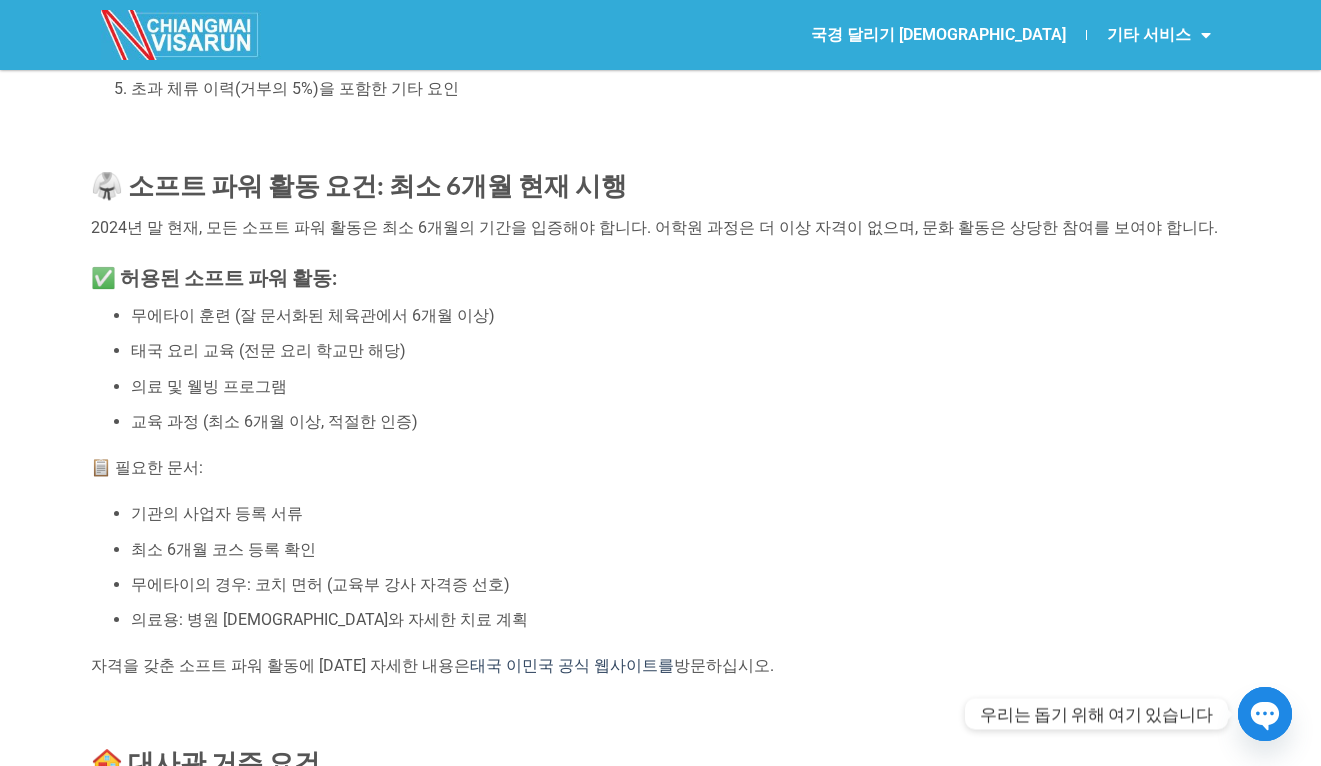 click on "의료용: 병원 예약서와 자세한 치료 계획" at bounding box center (681, 620) 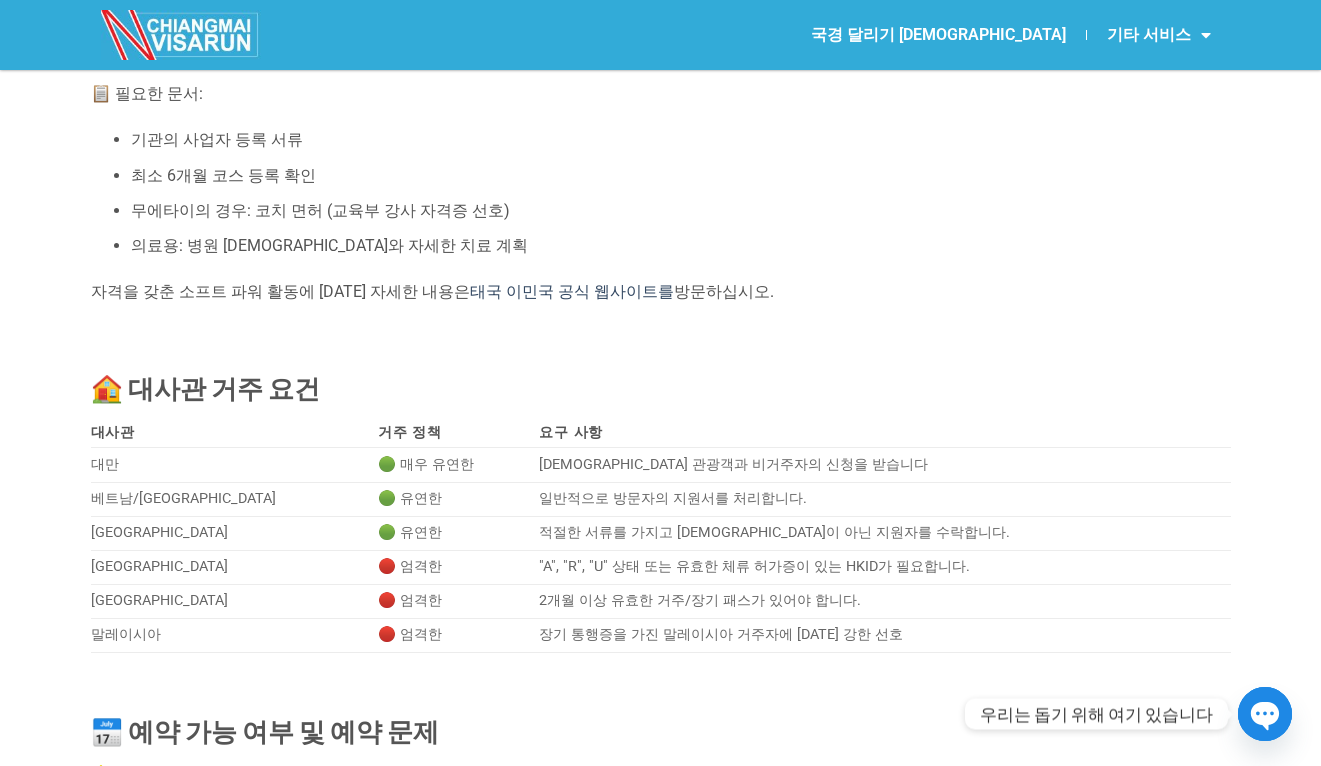 scroll, scrollTop: 2812, scrollLeft: 0, axis: vertical 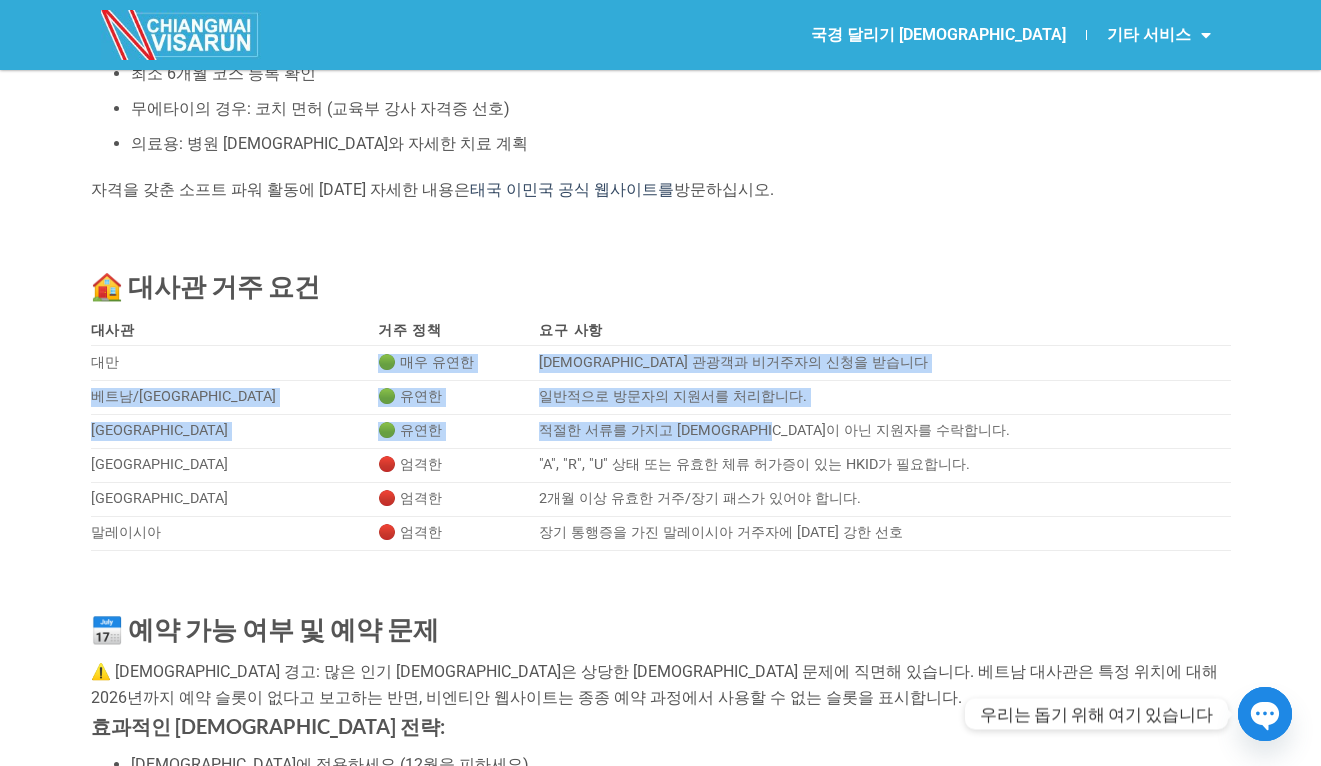 drag, startPoint x: 310, startPoint y: 293, endPoint x: 718, endPoint y: 368, distance: 414.83612 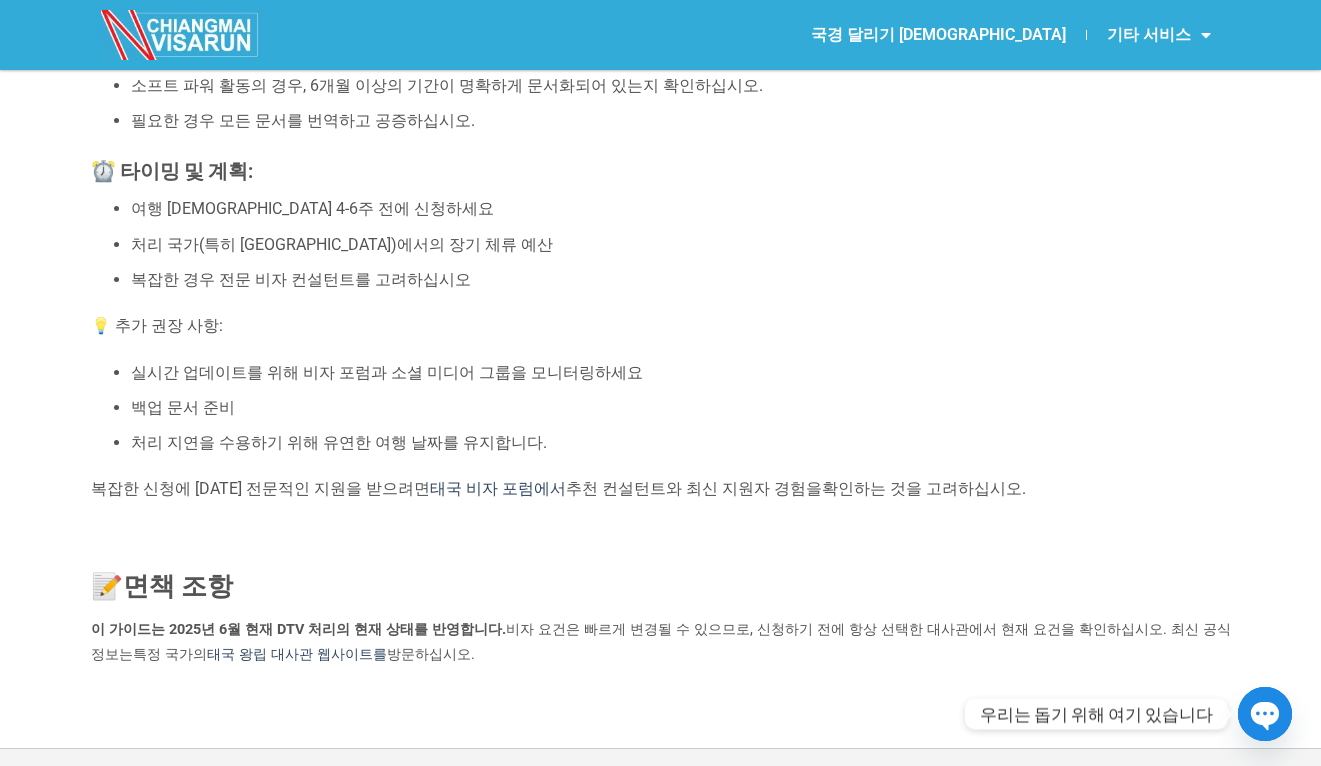 scroll, scrollTop: 5140, scrollLeft: 0, axis: vertical 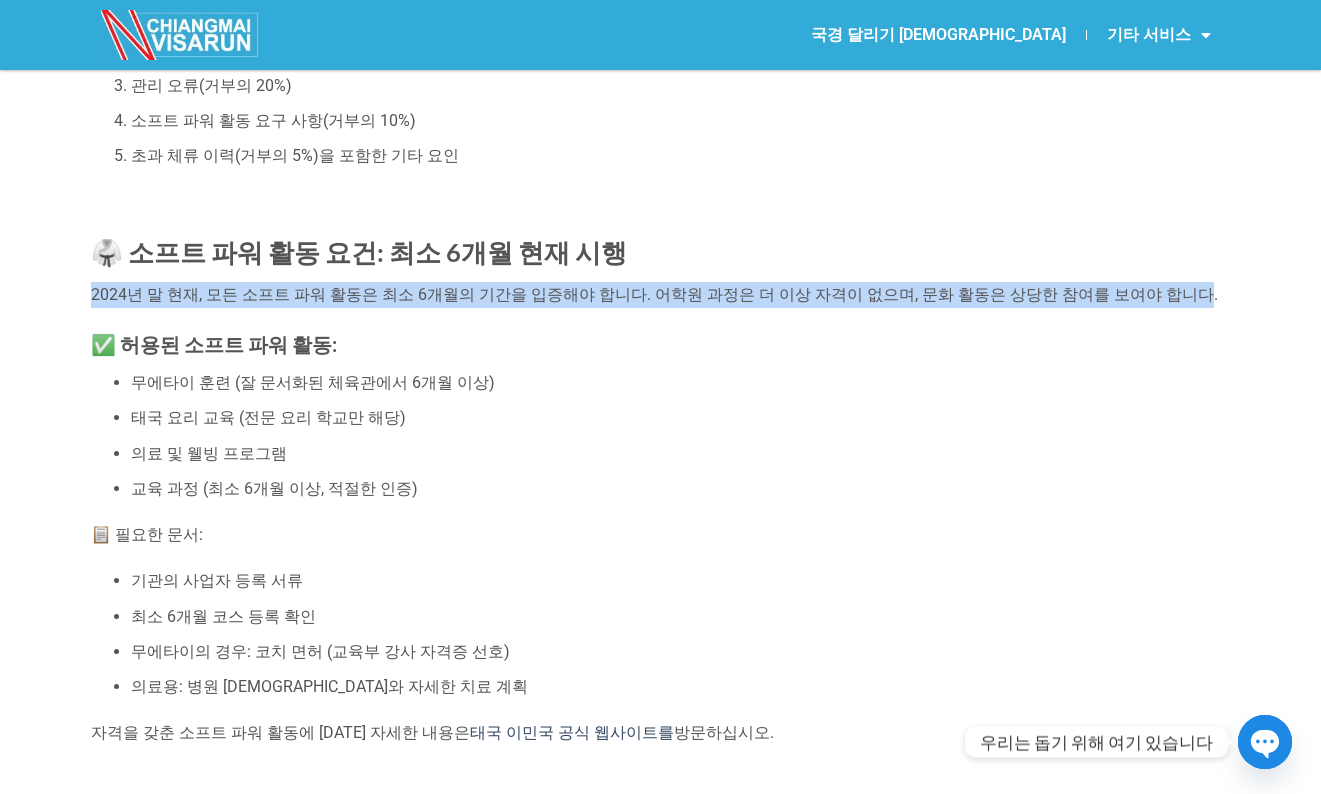 drag, startPoint x: 138, startPoint y: 224, endPoint x: 1079, endPoint y: 240, distance: 941.136 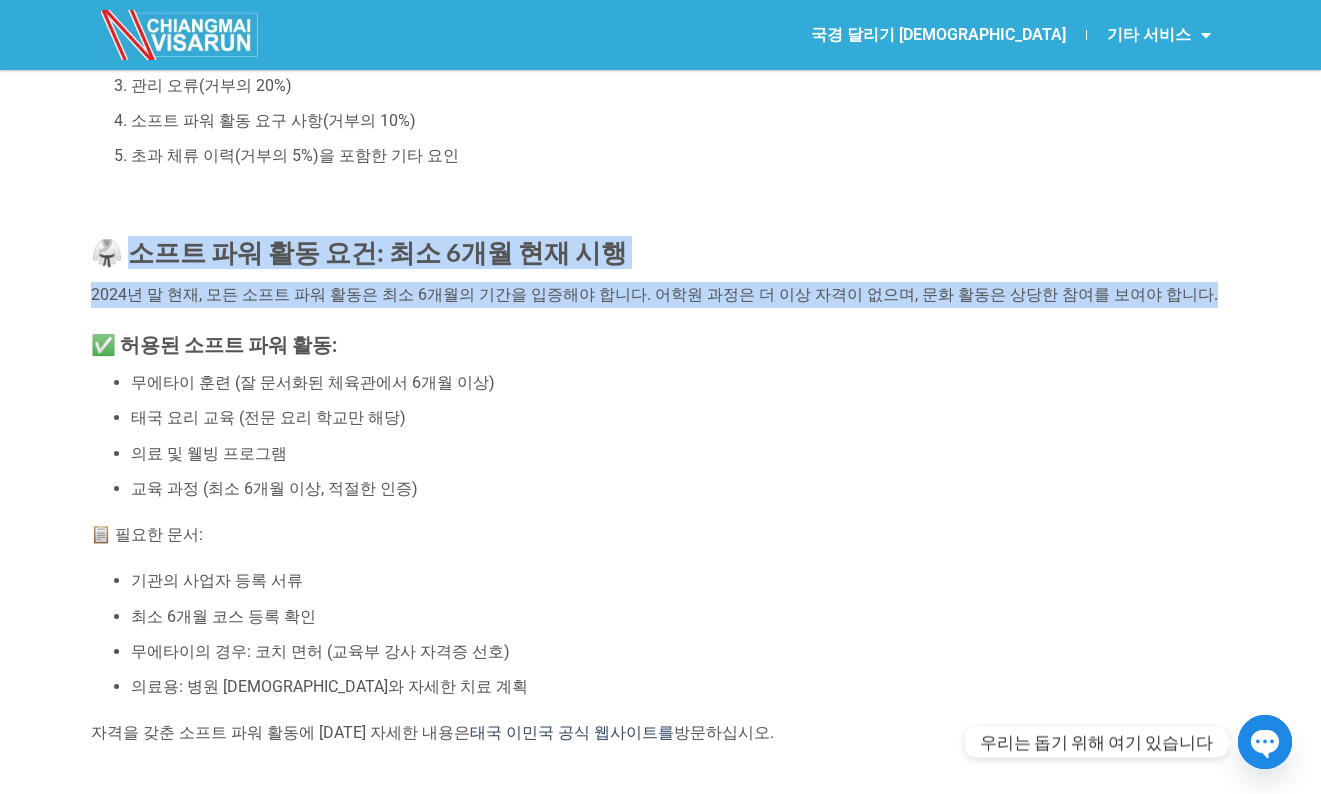 drag, startPoint x: 127, startPoint y: 188, endPoint x: 1120, endPoint y: 242, distance: 994.4672 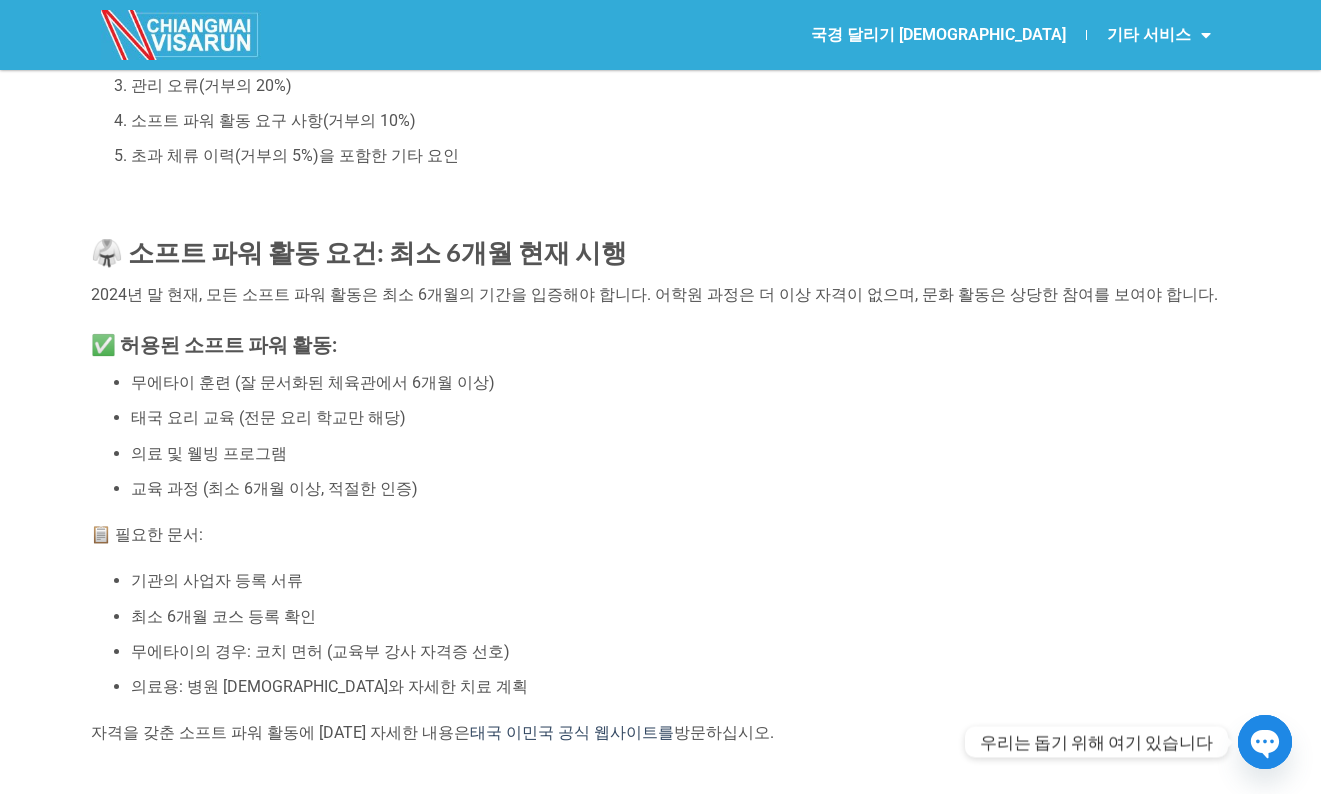 click on "의료 및 웰빙 프로그램" at bounding box center (681, 454) 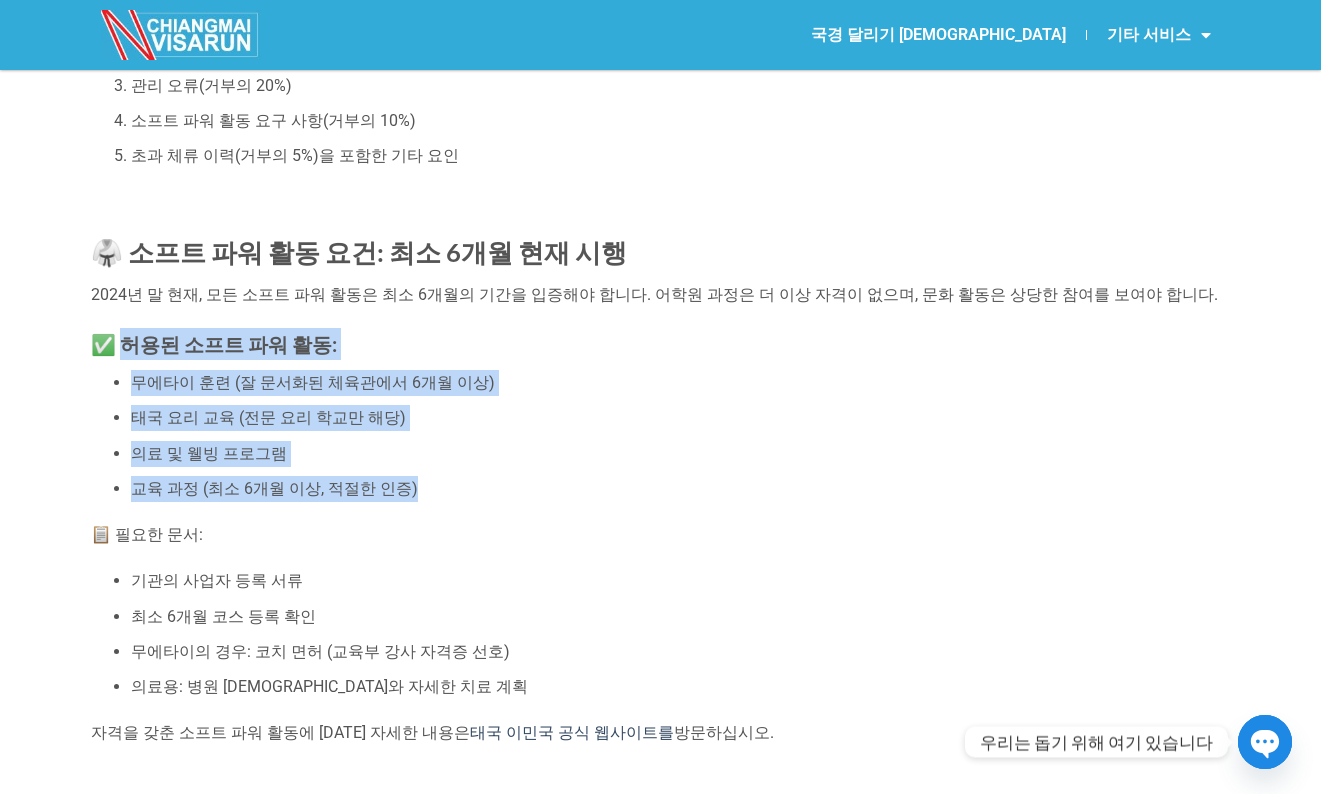 drag, startPoint x: 122, startPoint y: 287, endPoint x: 386, endPoint y: 436, distance: 303.14517 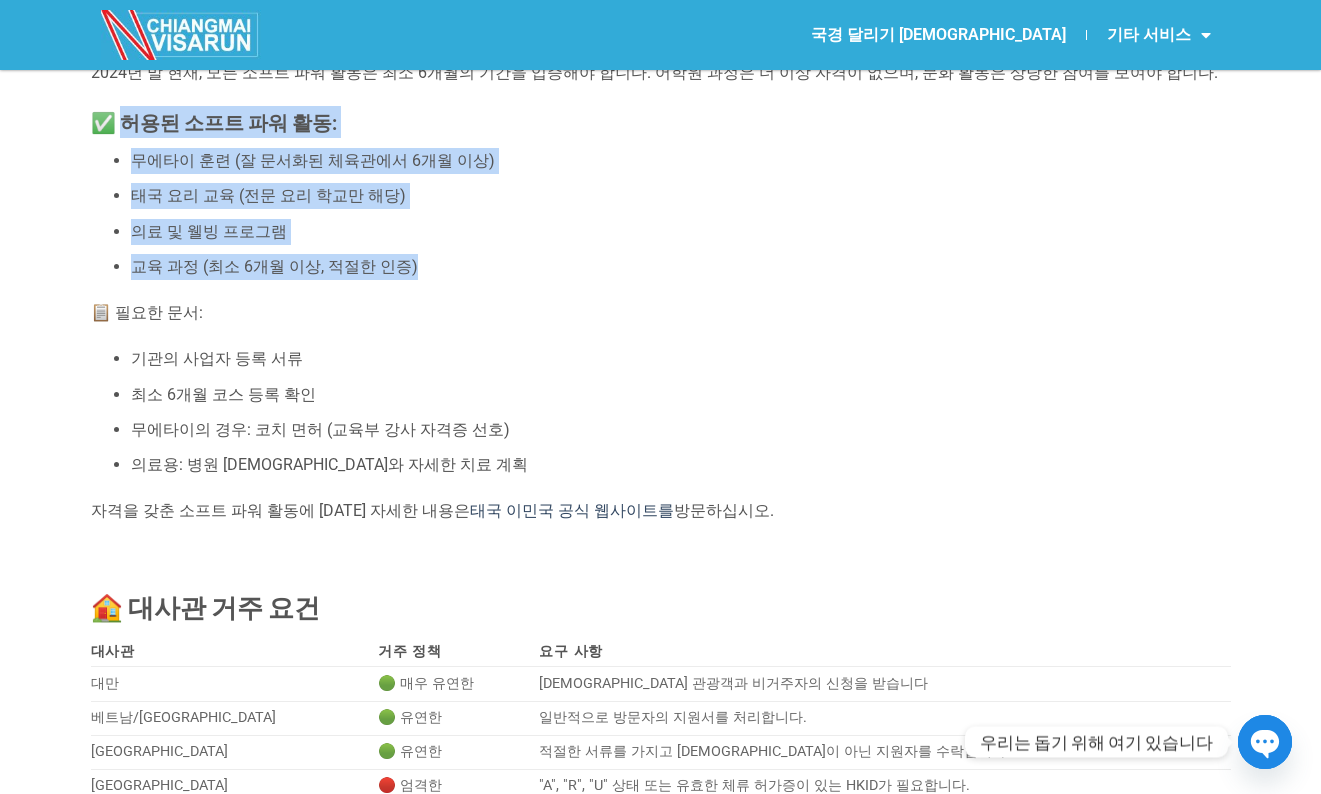 scroll, scrollTop: 2208, scrollLeft: 0, axis: vertical 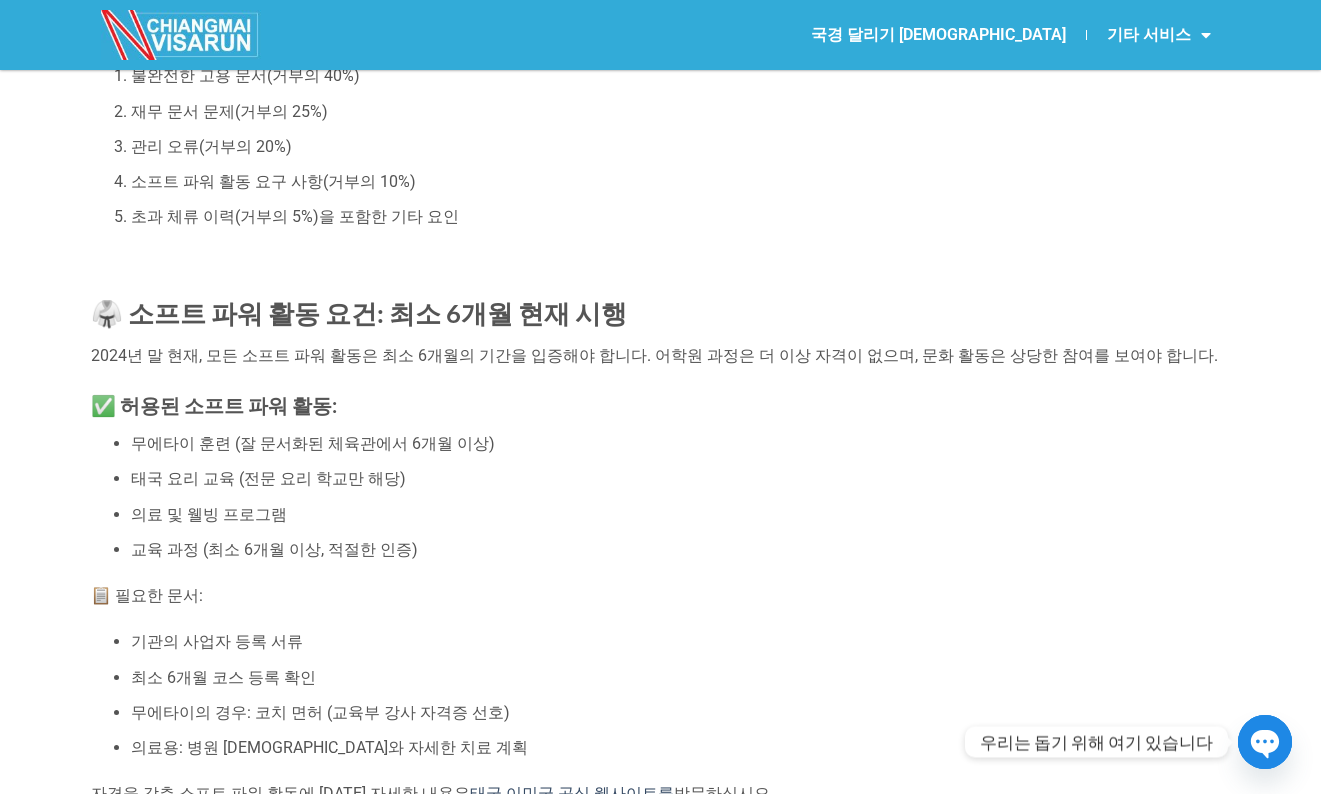 click on "📋 필요한 문서:" at bounding box center (661, 596) 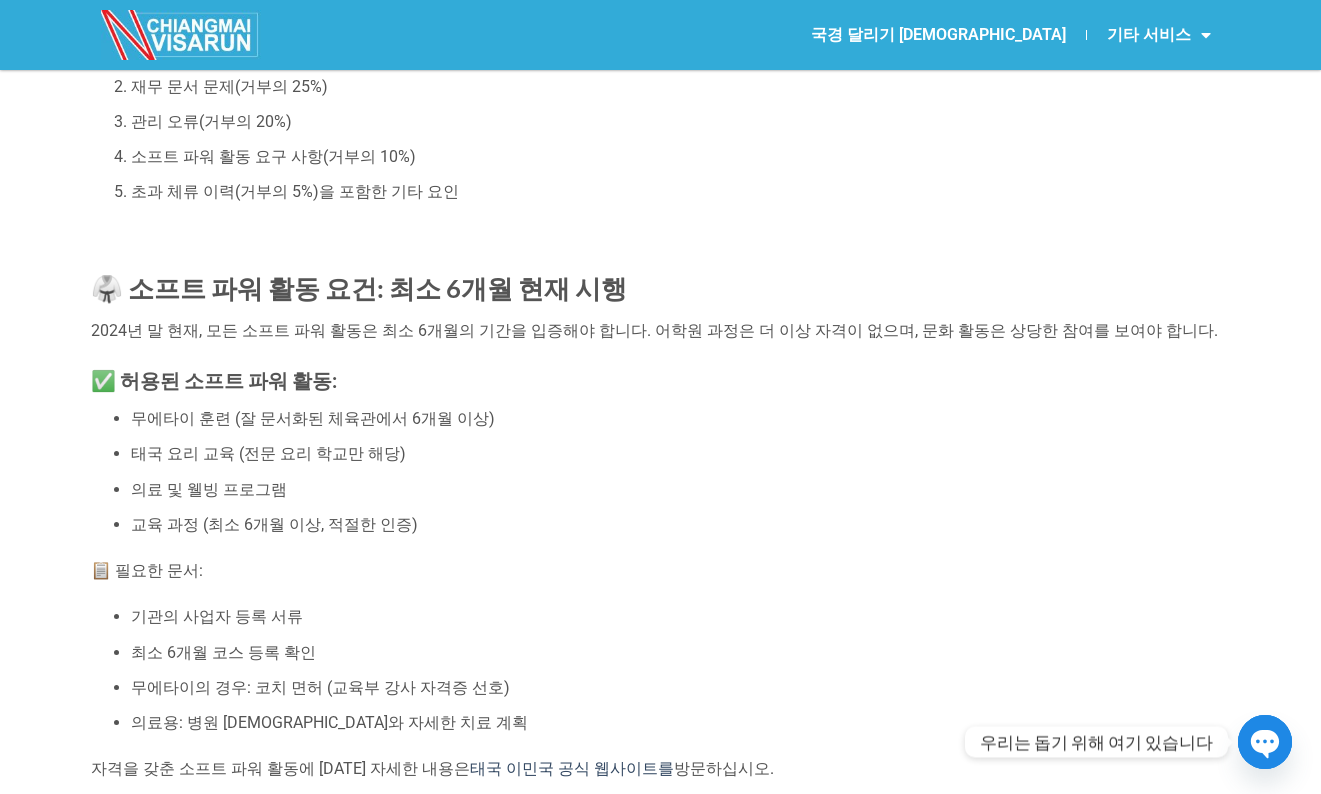 scroll, scrollTop: 2246, scrollLeft: 0, axis: vertical 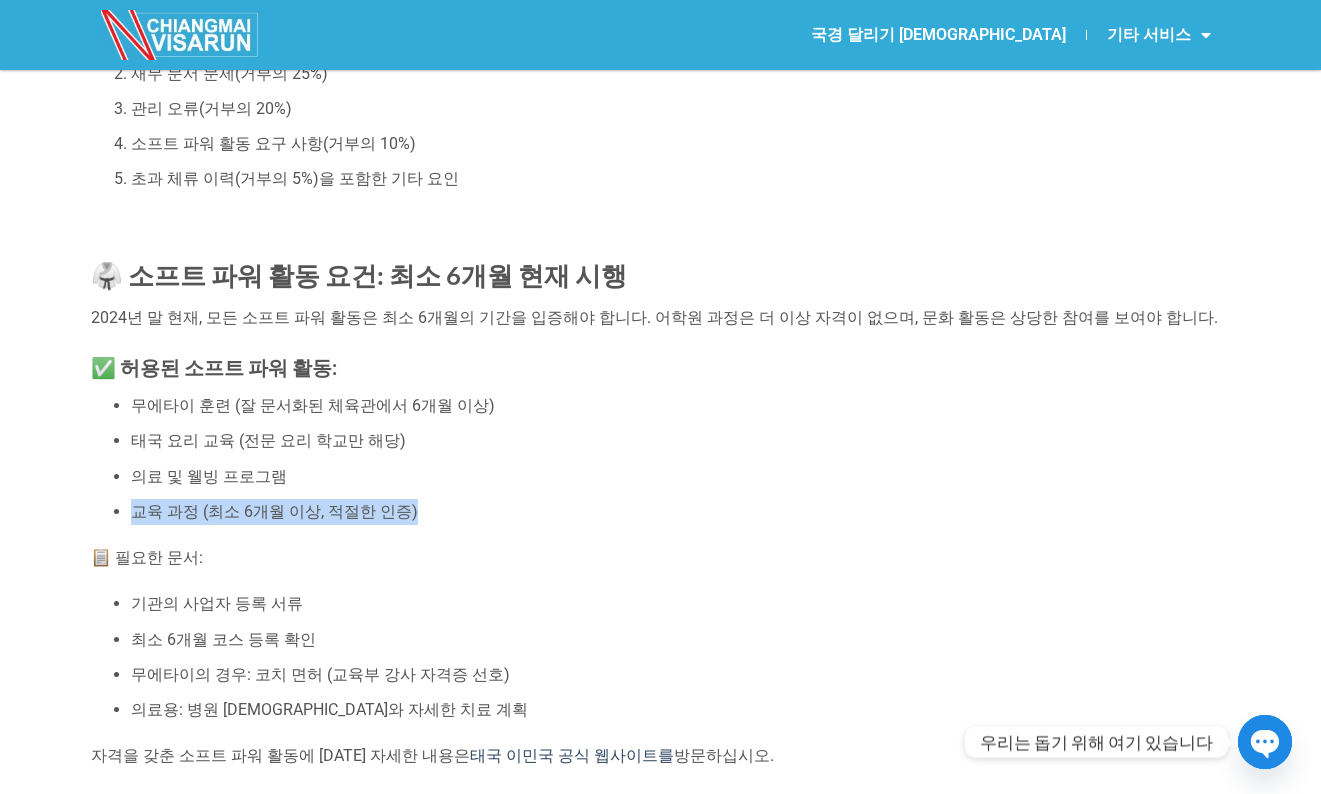 drag, startPoint x: 489, startPoint y: 441, endPoint x: 484, endPoint y: 465, distance: 24.5153 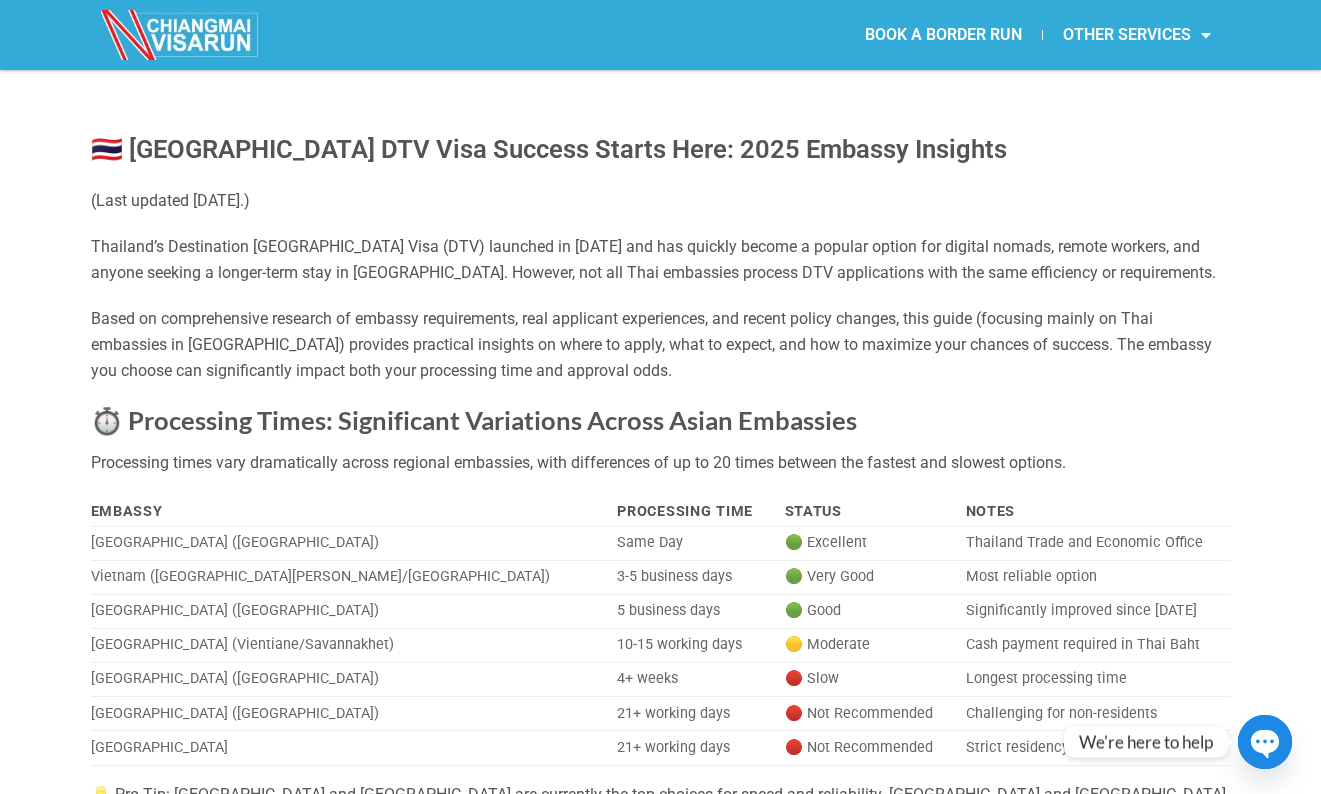 scroll, scrollTop: 2246, scrollLeft: 0, axis: vertical 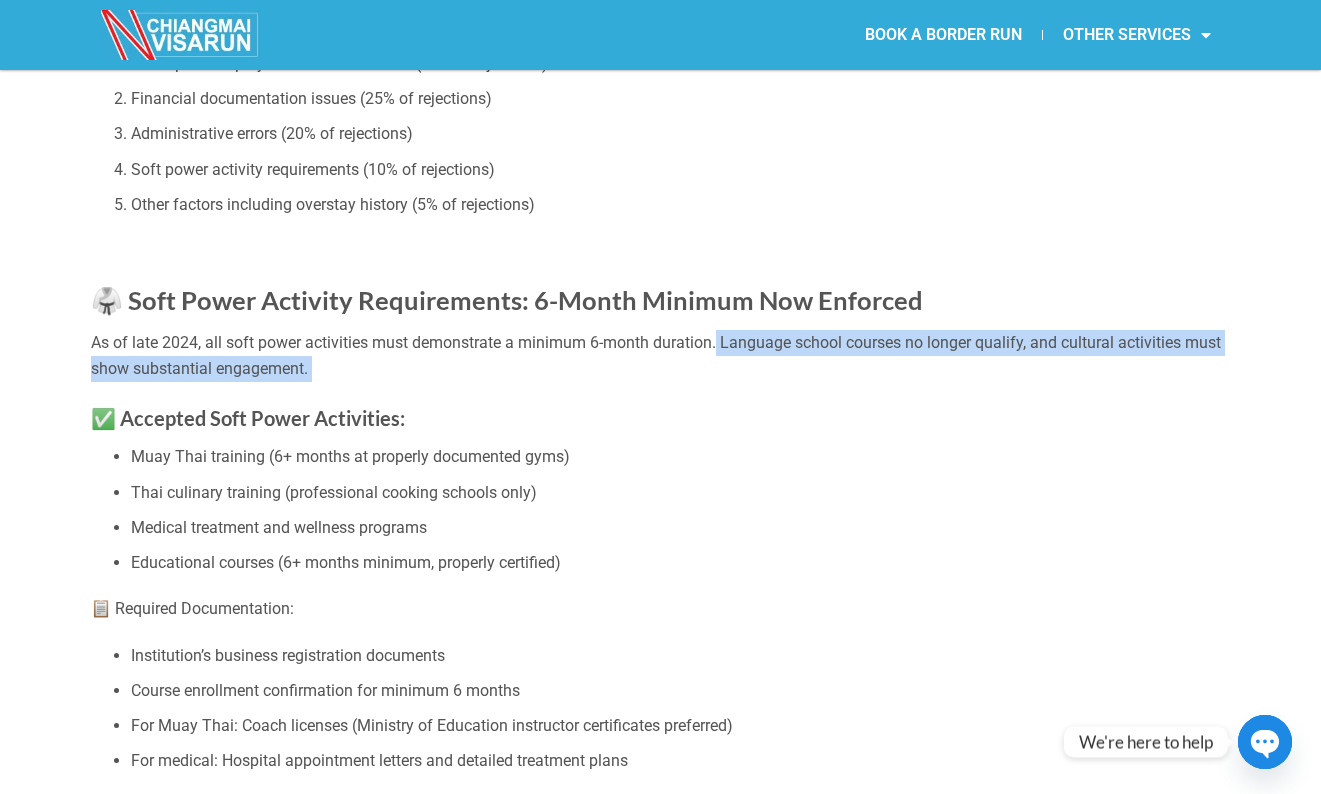 drag, startPoint x: 717, startPoint y: 337, endPoint x: 1024, endPoint y: 387, distance: 311.045 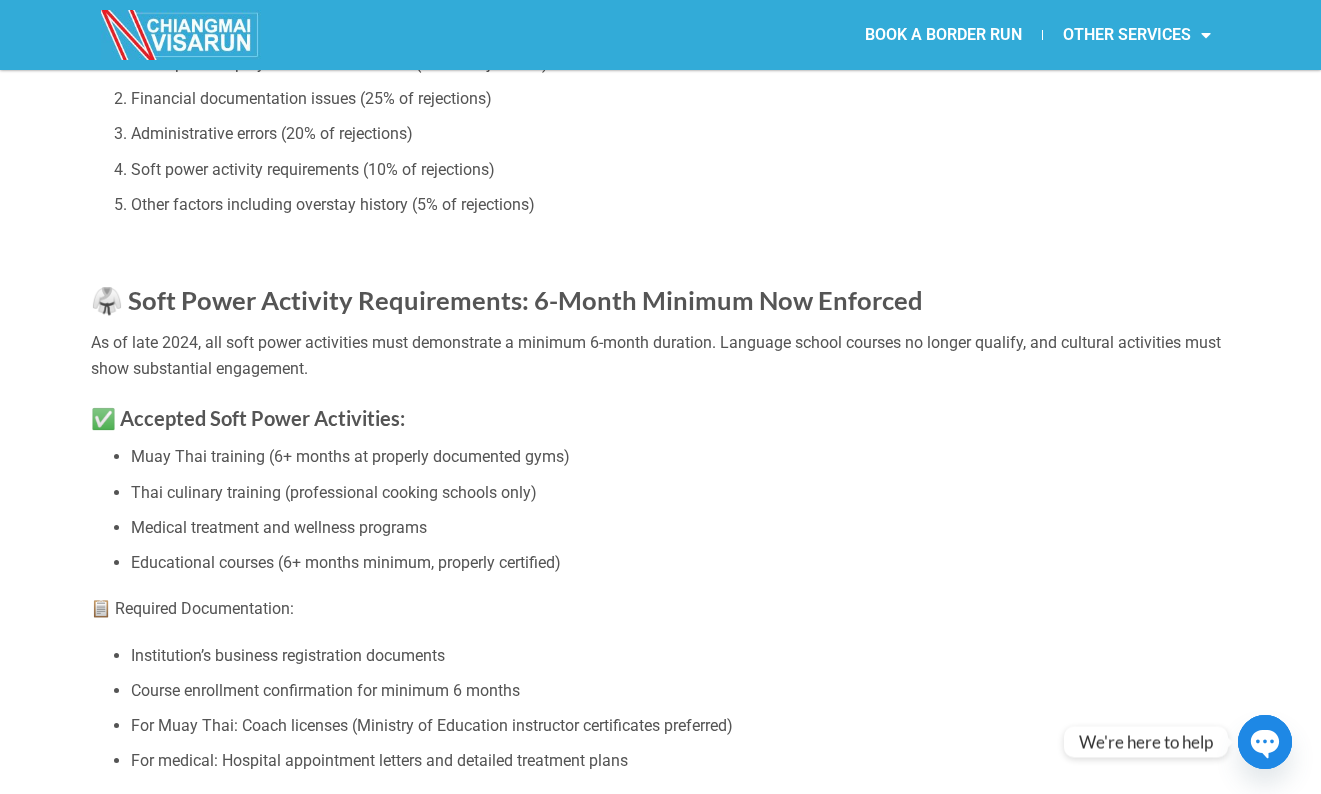 click on "✅ Accepted Soft Power Activities: Muay Thai training (6+ months at properly documented gyms) Thai culinary training (professional cooking schools only) Medical treatment and wellness programs Educational courses (6+ months minimum, properly certified)" at bounding box center (661, 488) 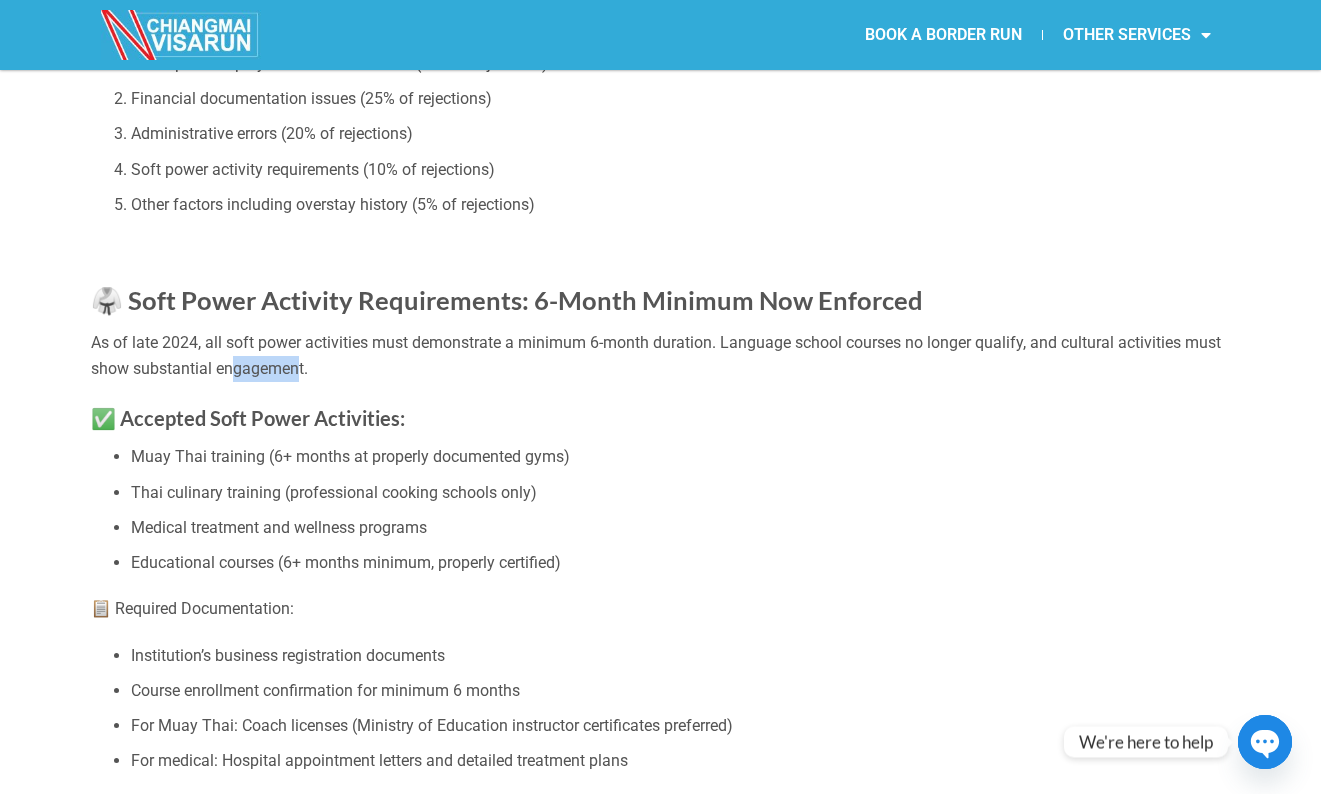 drag, startPoint x: 298, startPoint y: 365, endPoint x: 233, endPoint y: 366, distance: 65.00769 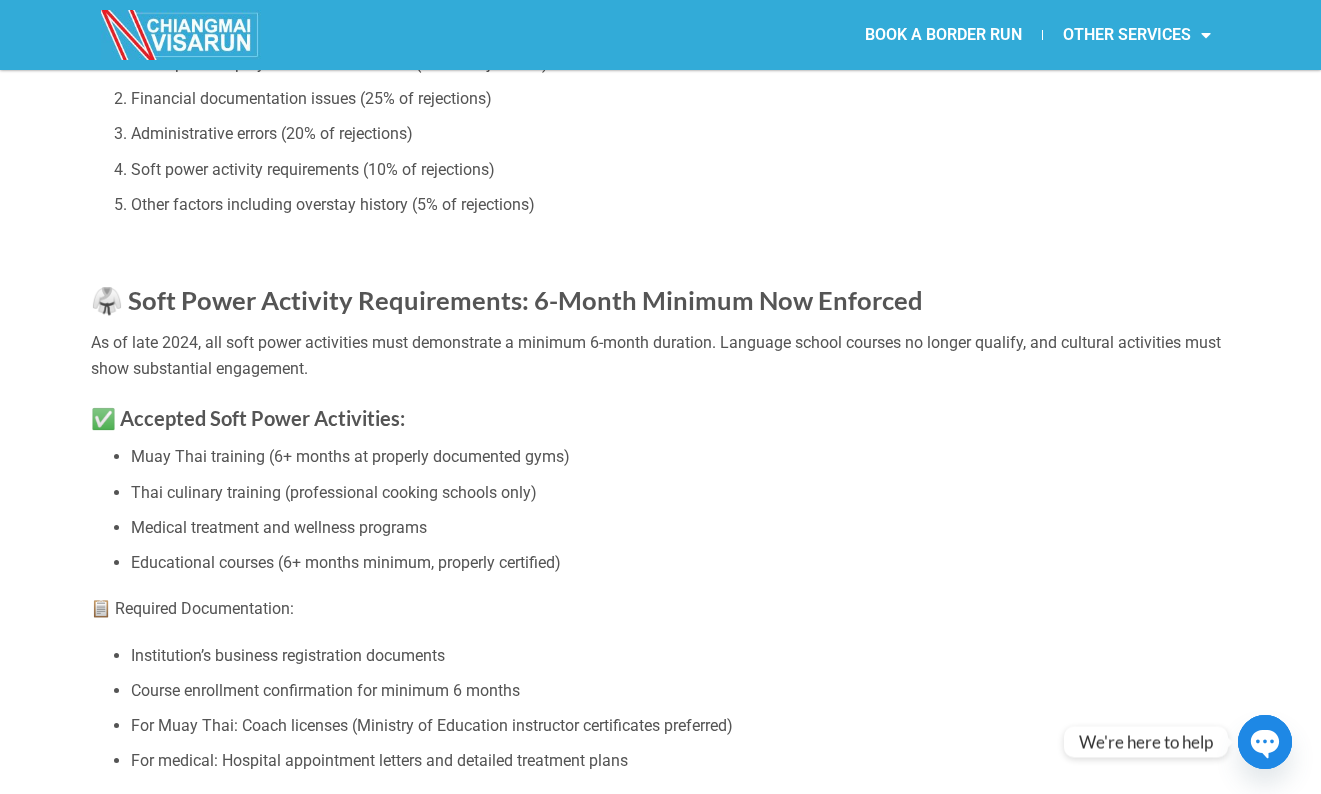 click on "Thai culinary training (professional cooking schools only)" at bounding box center [681, 493] 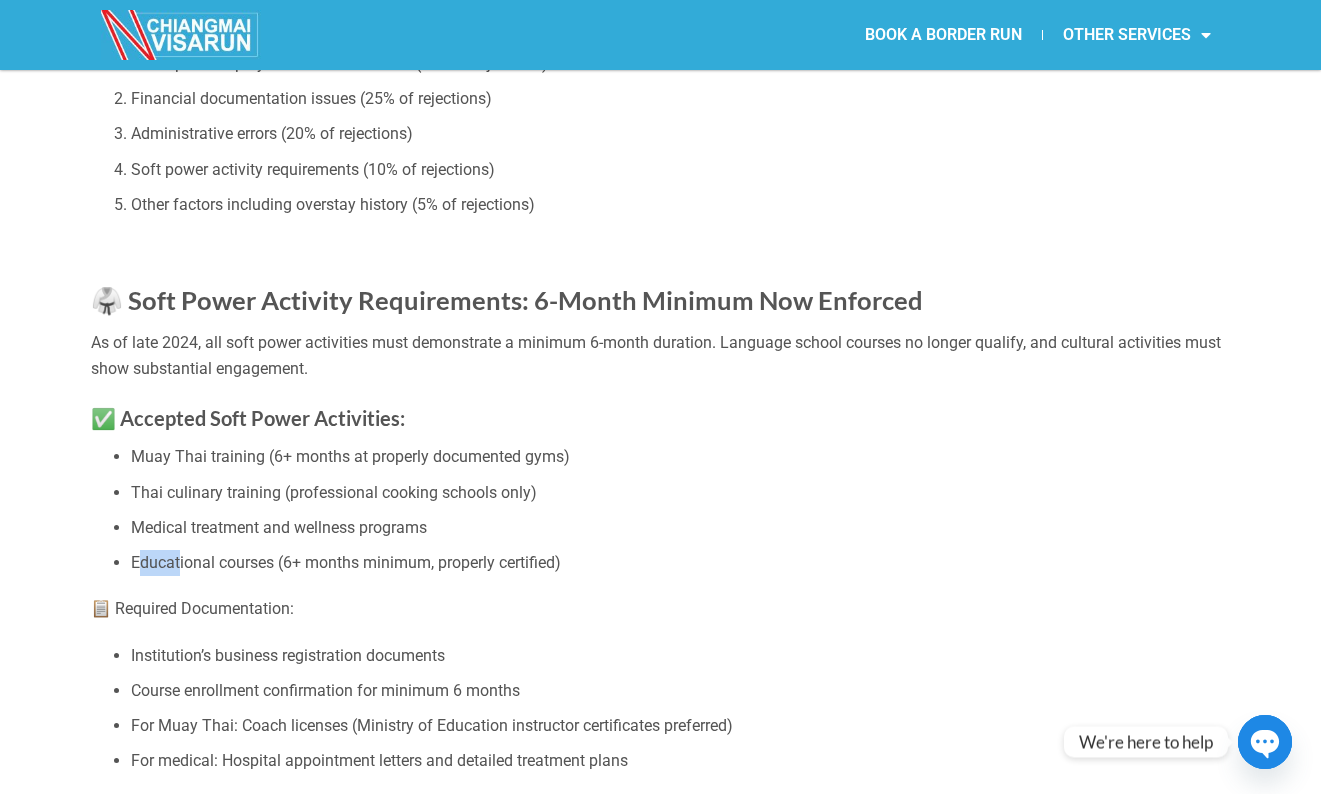 drag, startPoint x: 138, startPoint y: 558, endPoint x: 178, endPoint y: 557, distance: 40.012497 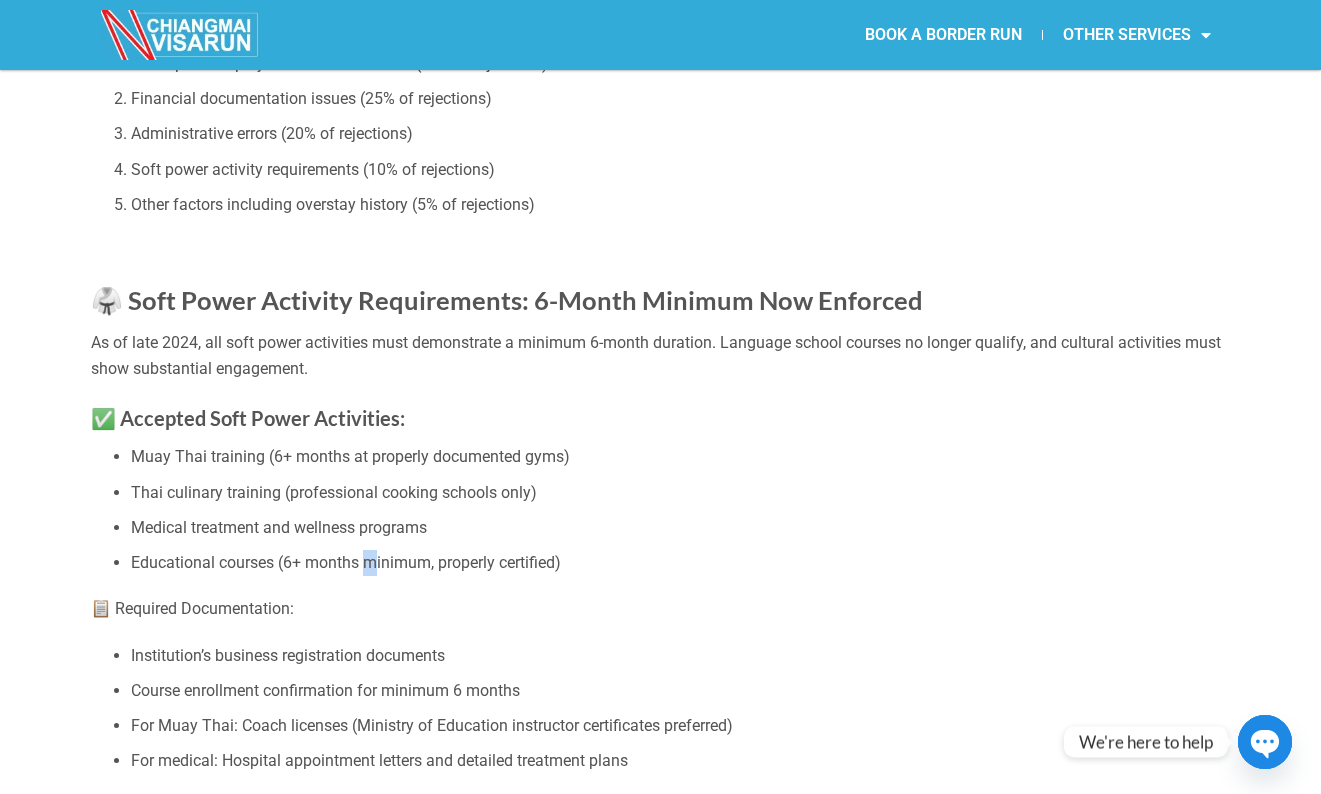 click on "Educational courses (6+ months minimum, properly certified)" at bounding box center [681, 563] 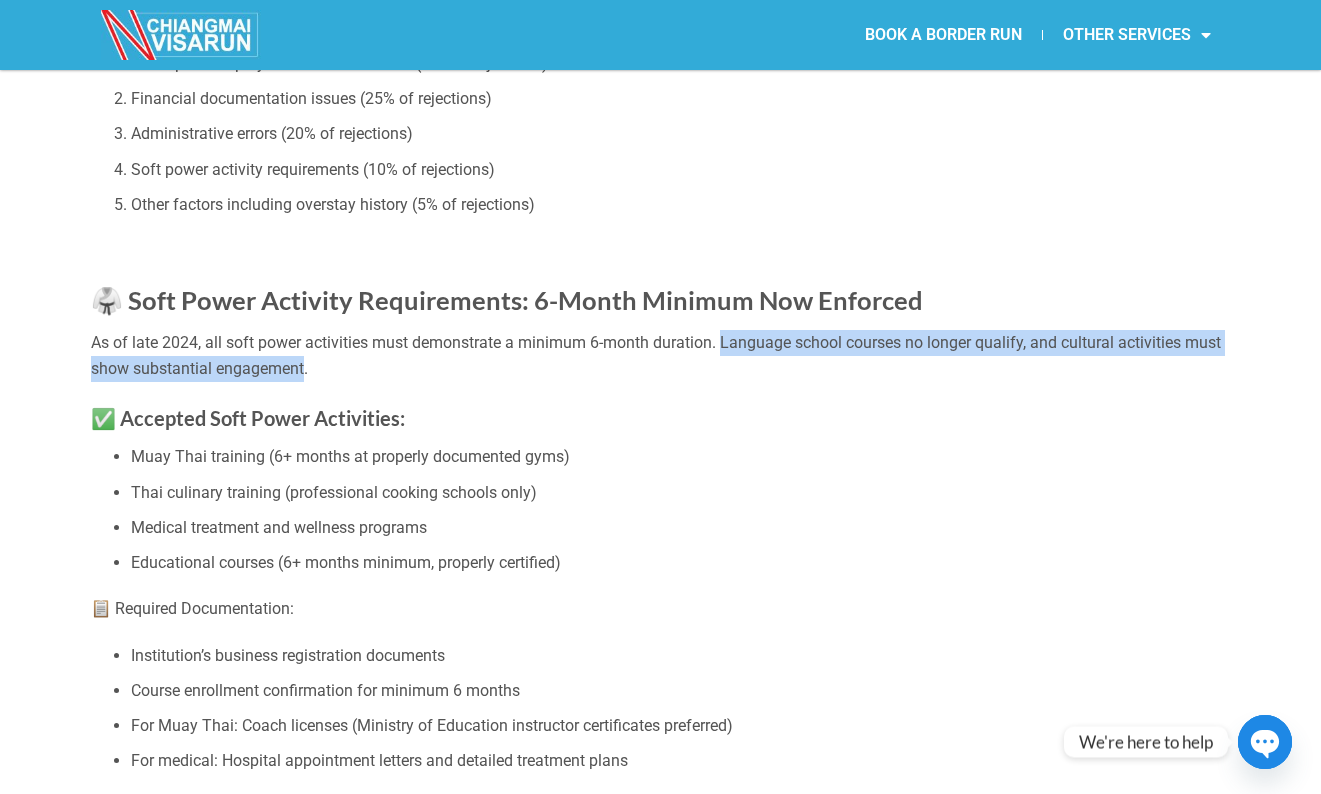 drag, startPoint x: 726, startPoint y: 338, endPoint x: 305, endPoint y: 364, distance: 421.8021 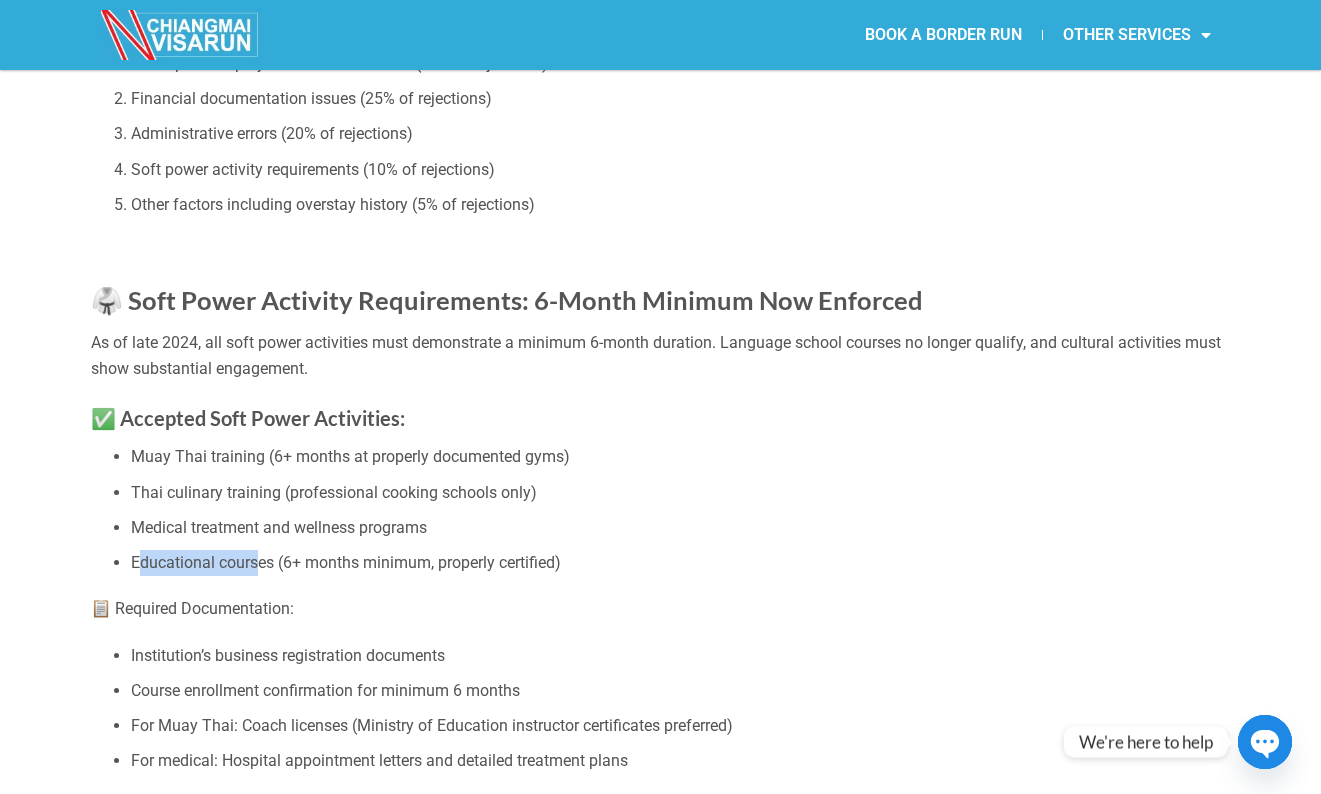 drag, startPoint x: 142, startPoint y: 560, endPoint x: 254, endPoint y: 564, distance: 112.0714 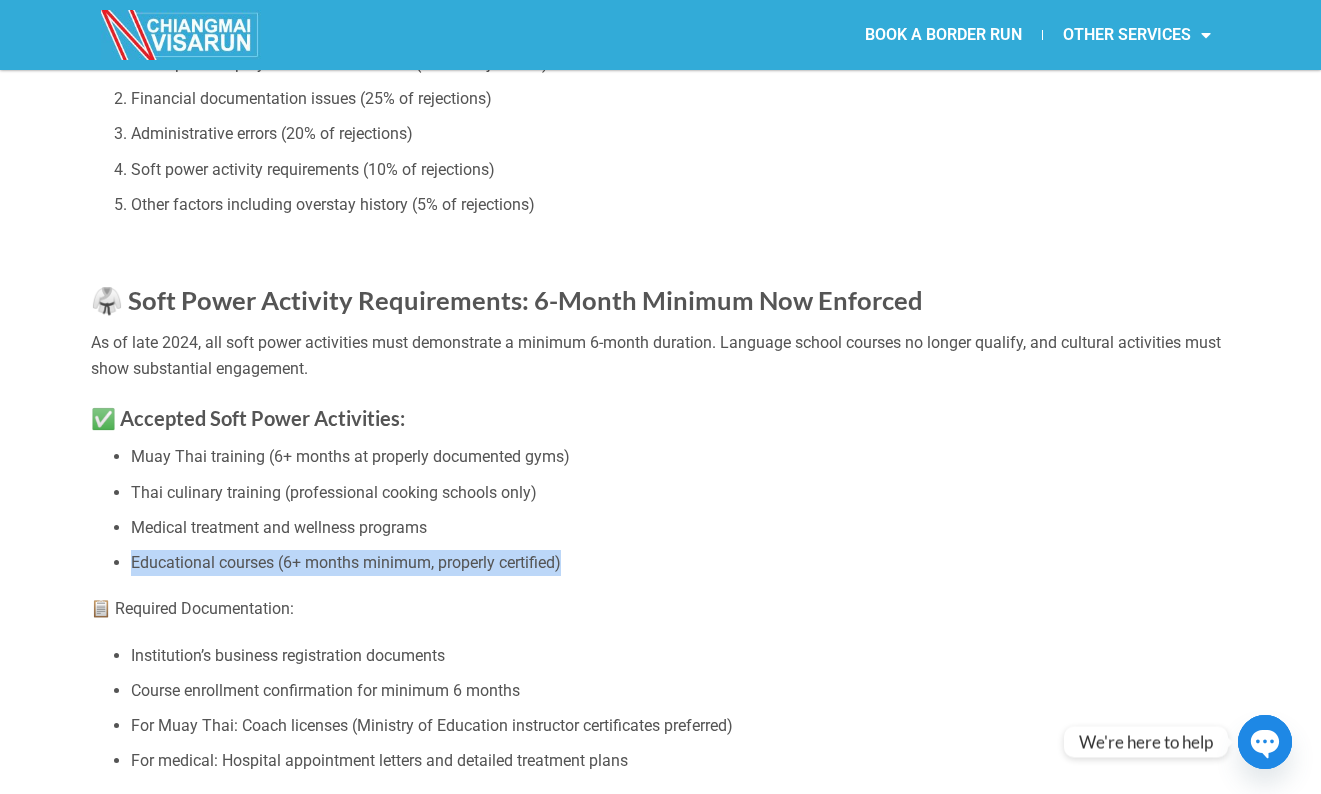drag, startPoint x: 132, startPoint y: 554, endPoint x: 584, endPoint y: 563, distance: 452.0896 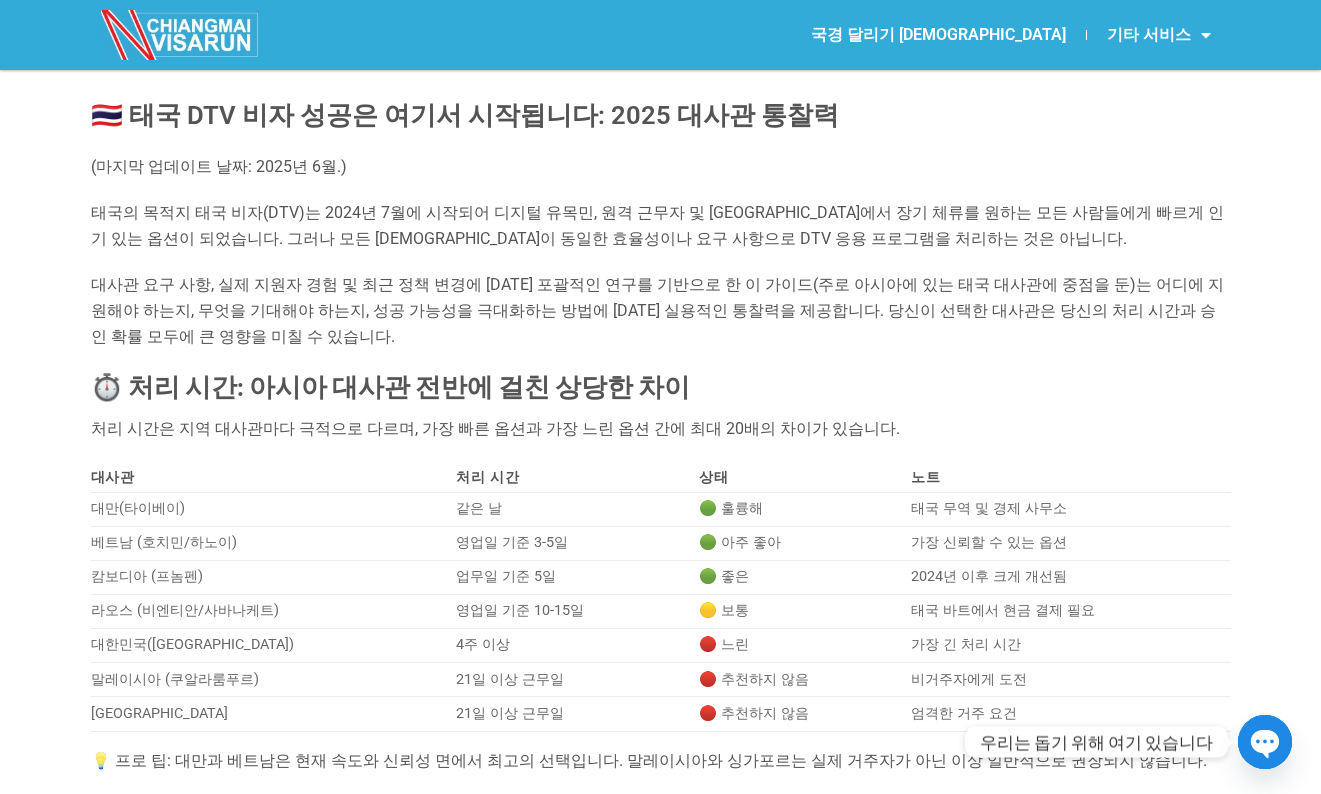 scroll, scrollTop: 0, scrollLeft: 0, axis: both 